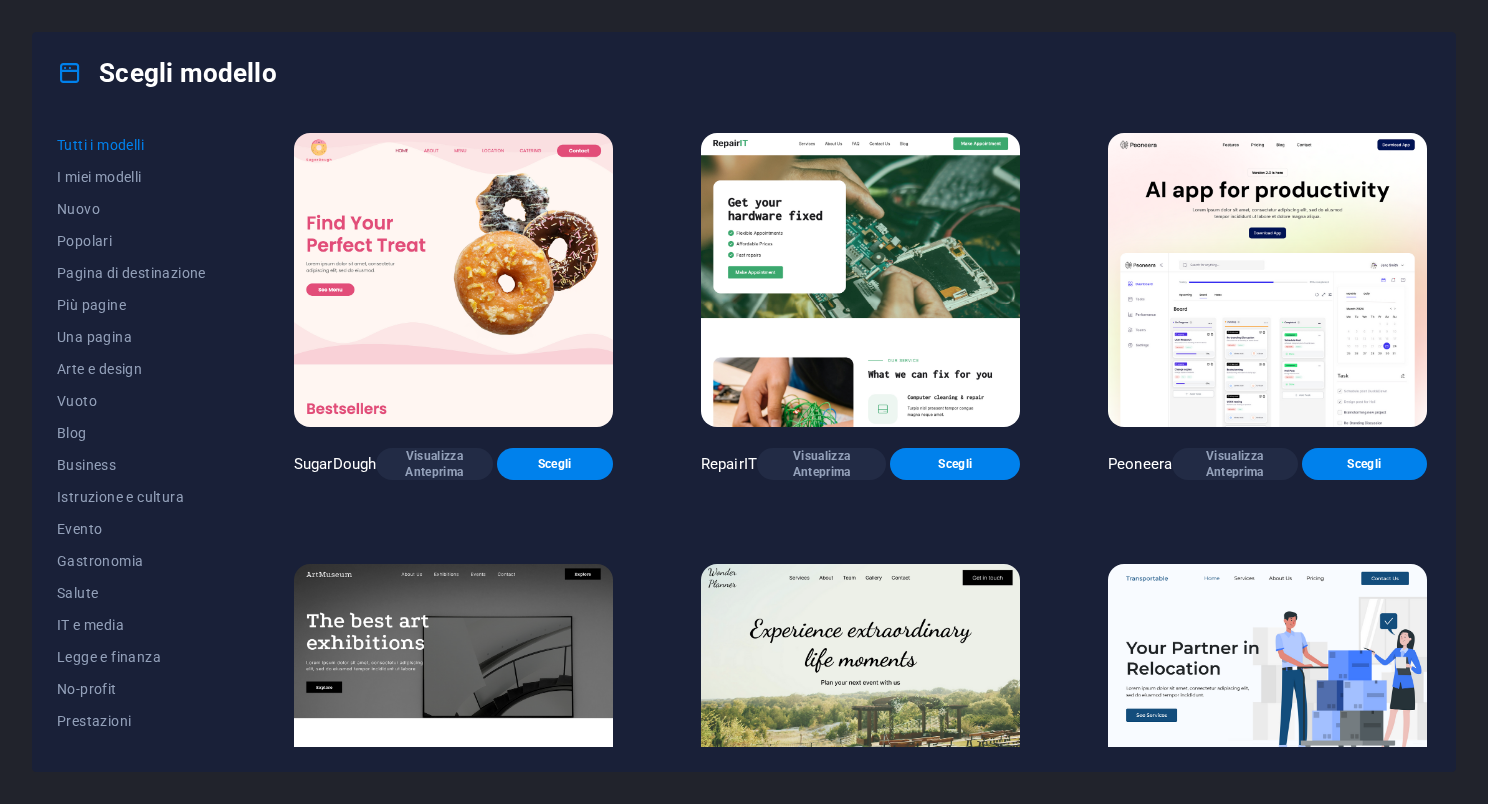 scroll, scrollTop: 0, scrollLeft: 0, axis: both 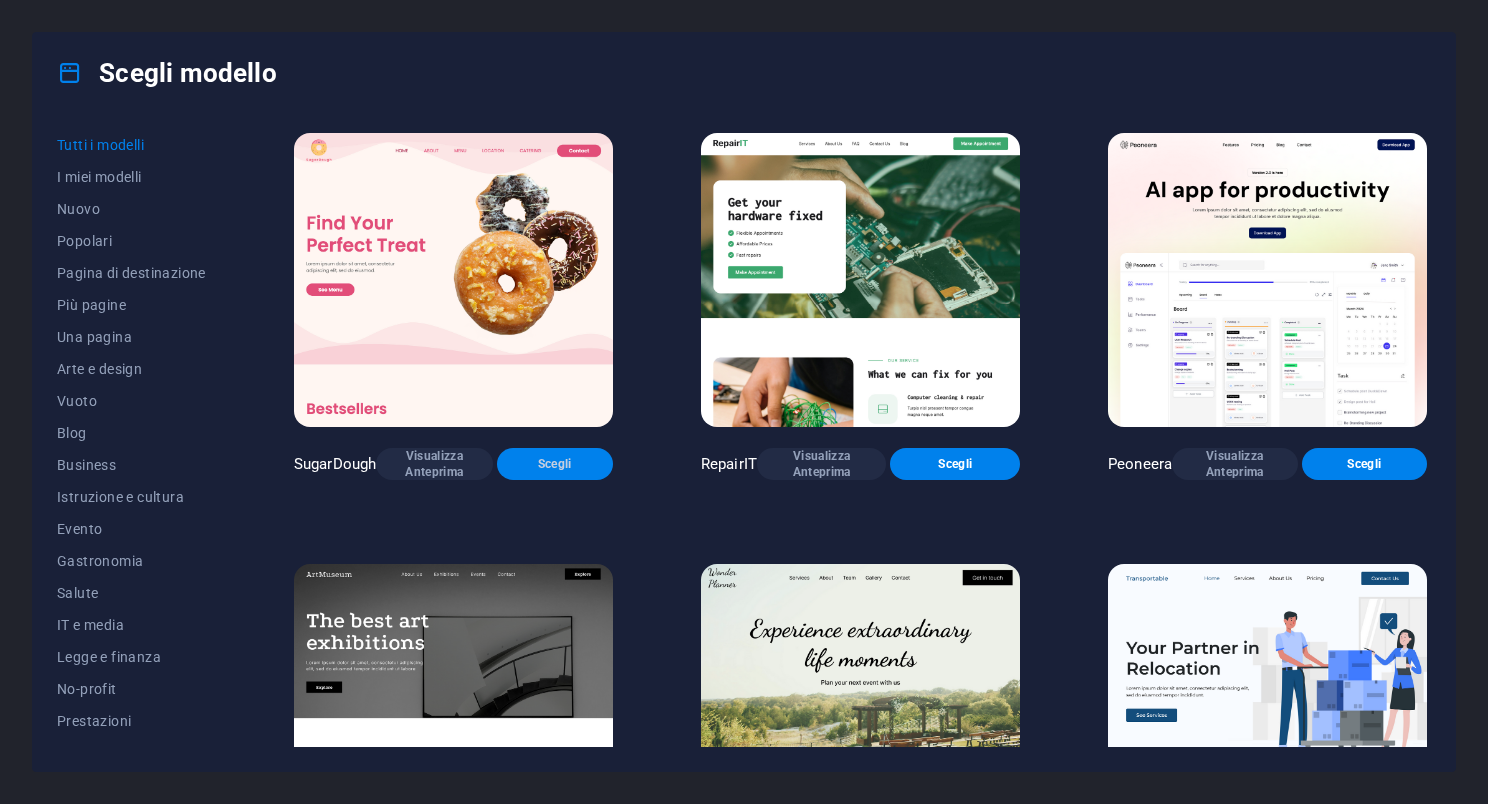 click on "Scegli" at bounding box center [555, 464] 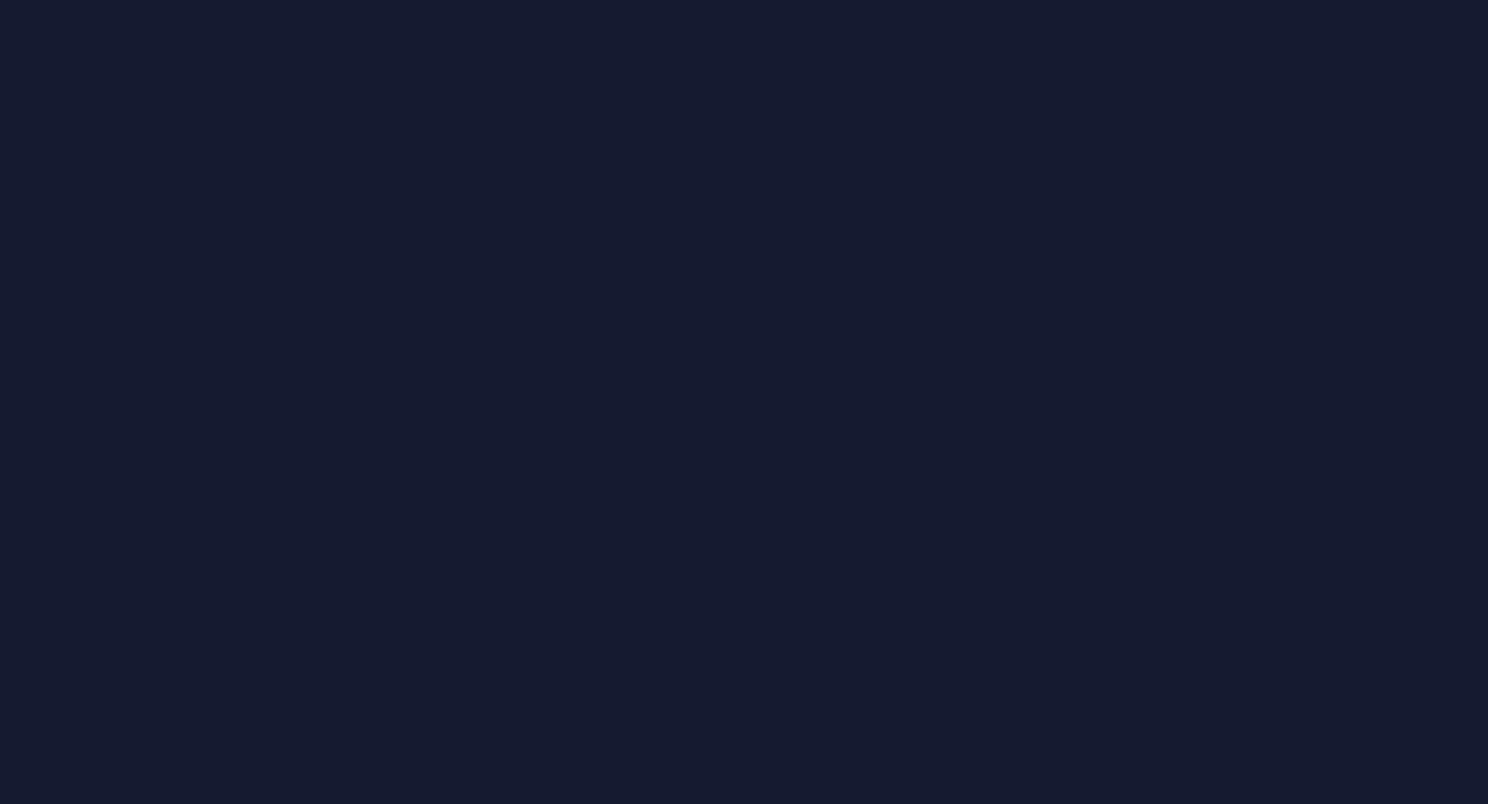 scroll, scrollTop: 0, scrollLeft: 0, axis: both 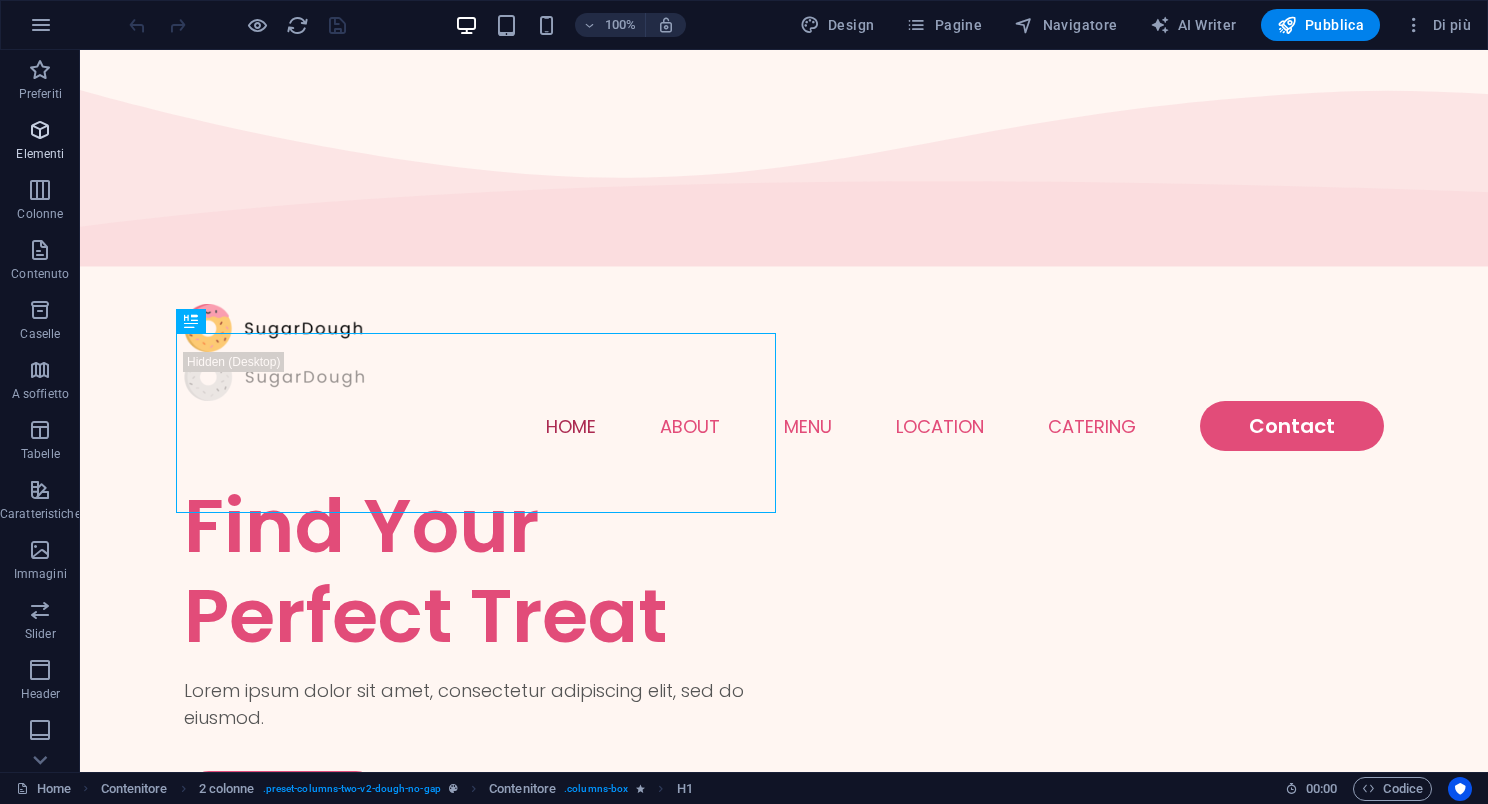 click on "Elementi" at bounding box center [40, 142] 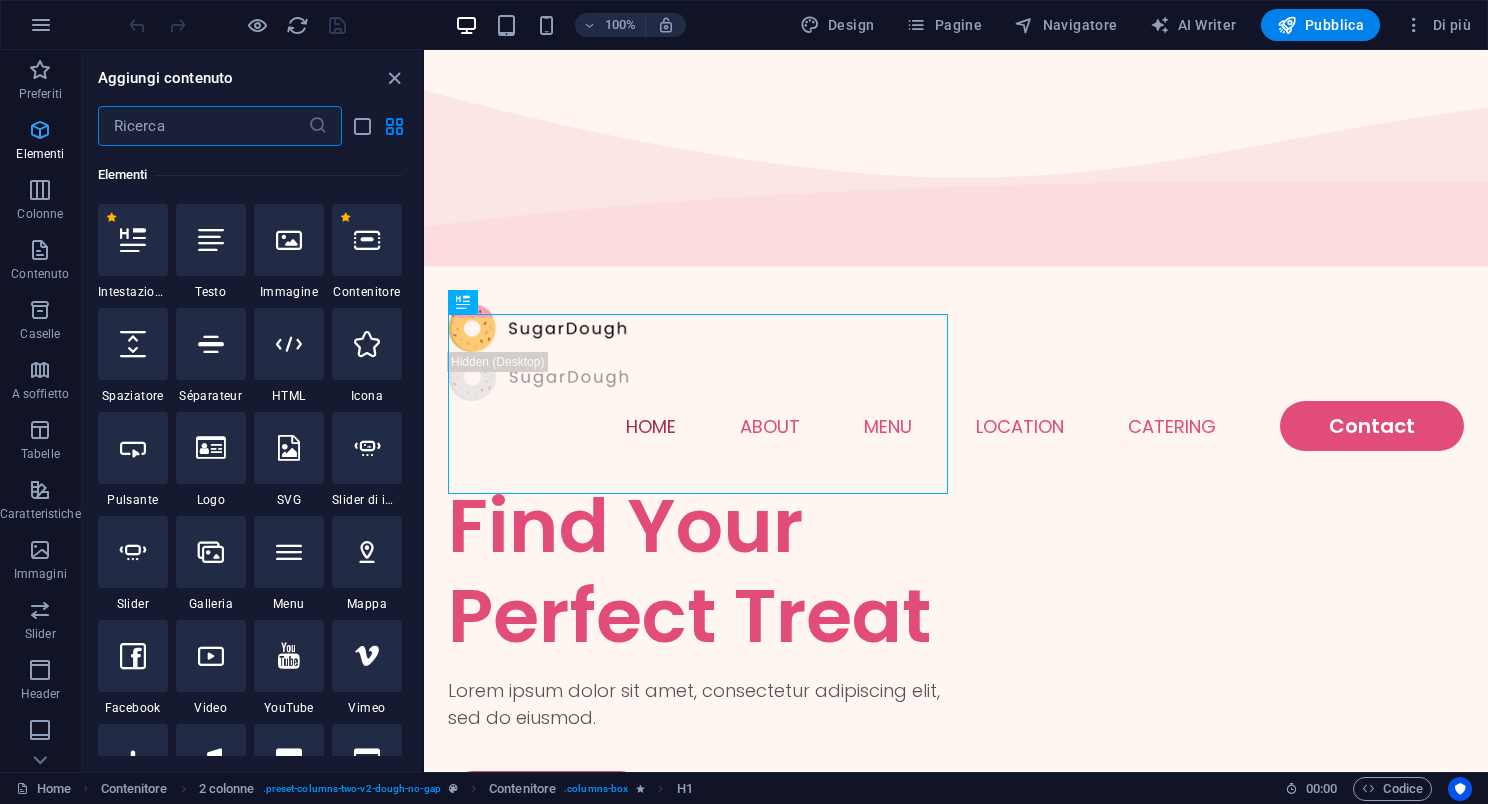 scroll, scrollTop: 212, scrollLeft: 0, axis: vertical 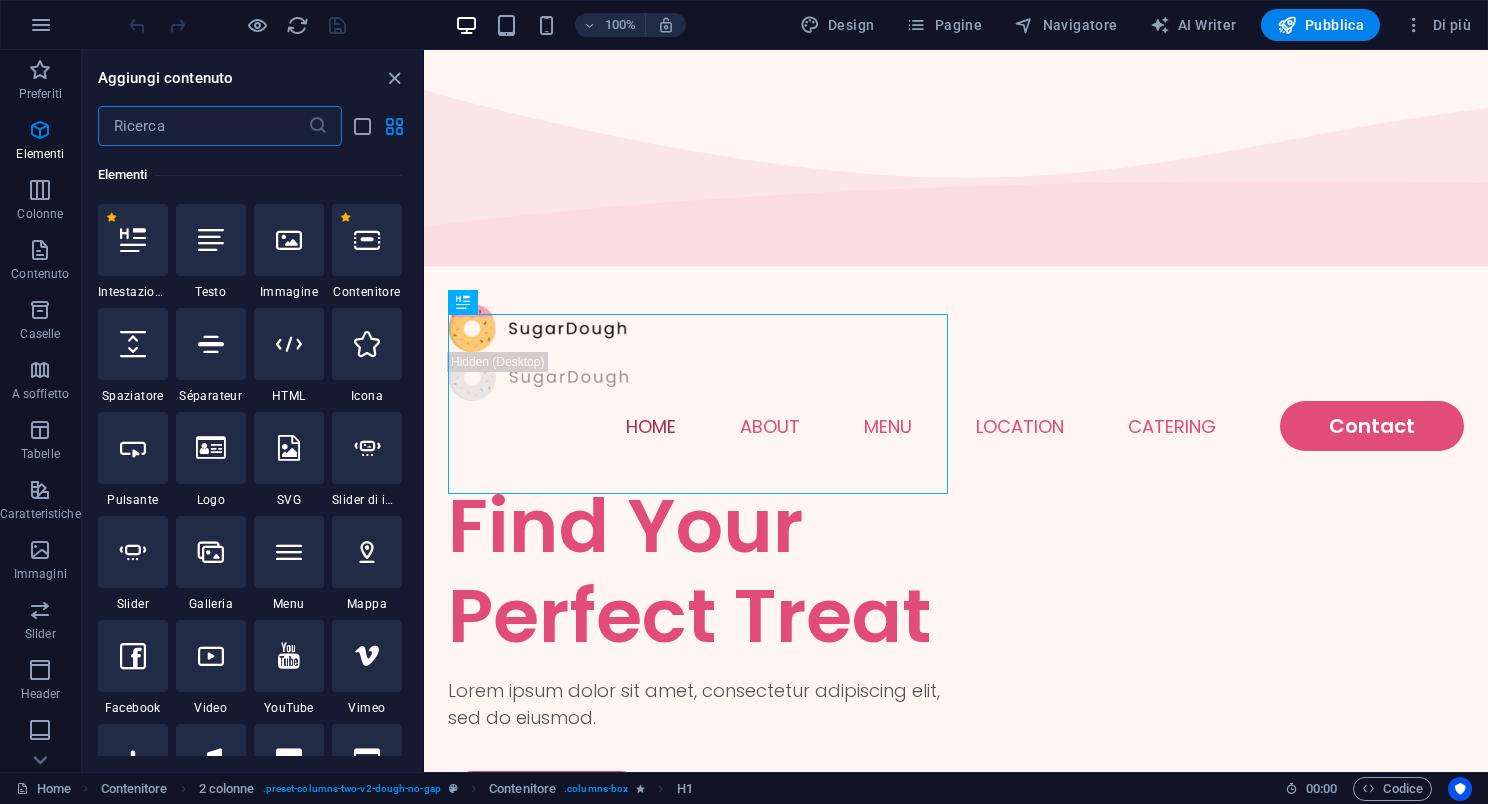 click at bounding box center (203, 126) 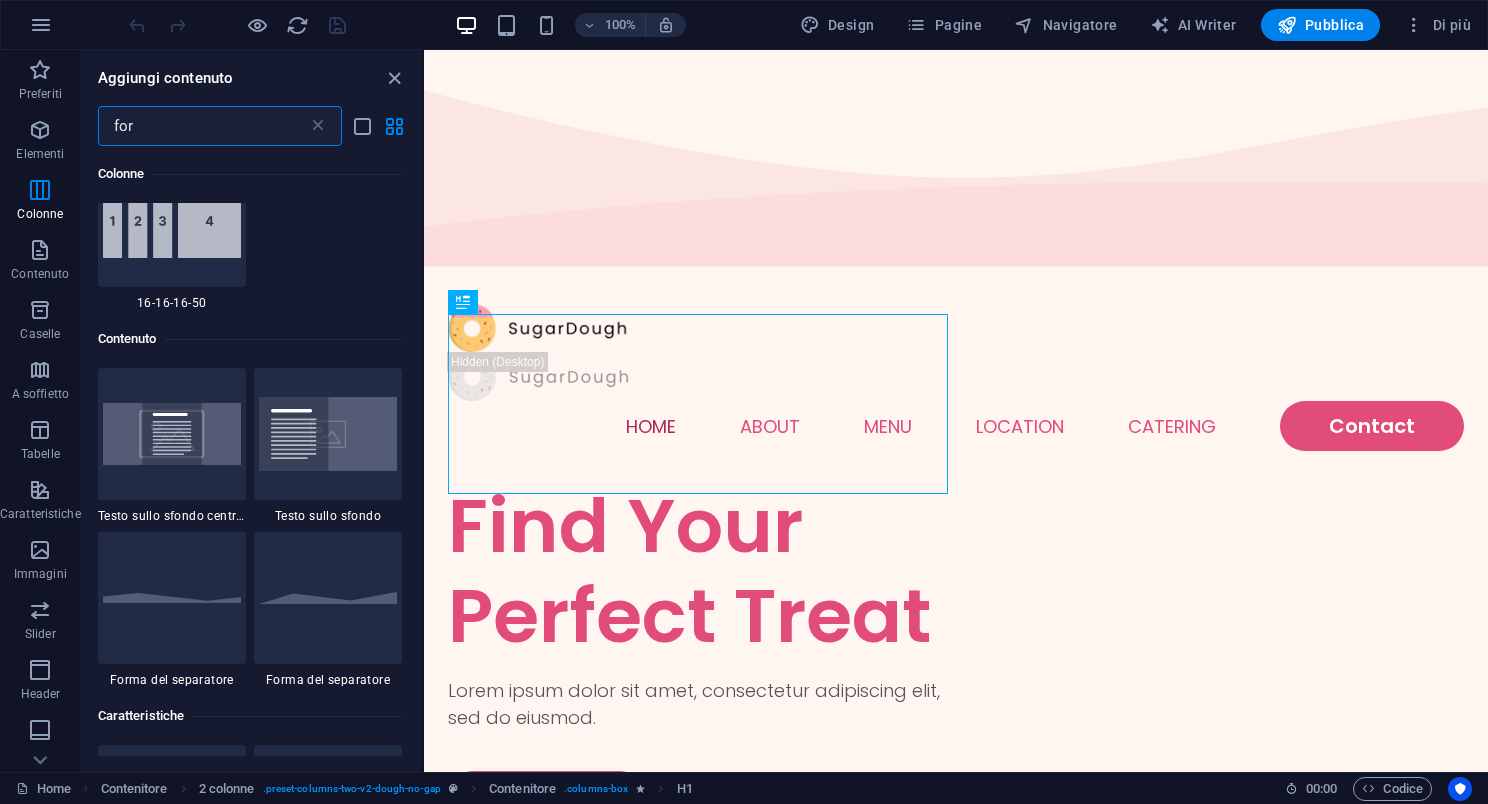 scroll, scrollTop: 0, scrollLeft: 0, axis: both 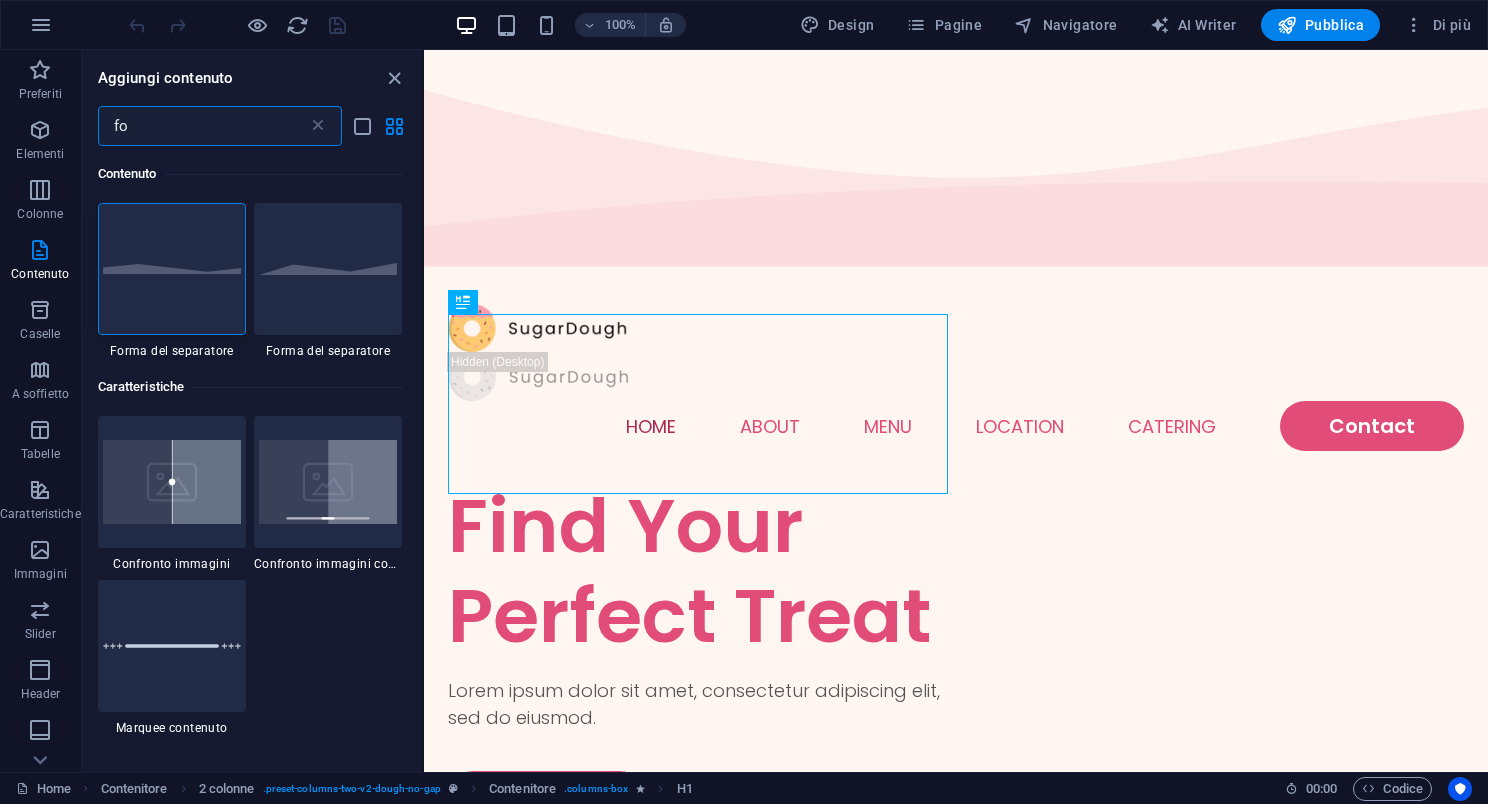 type on "f" 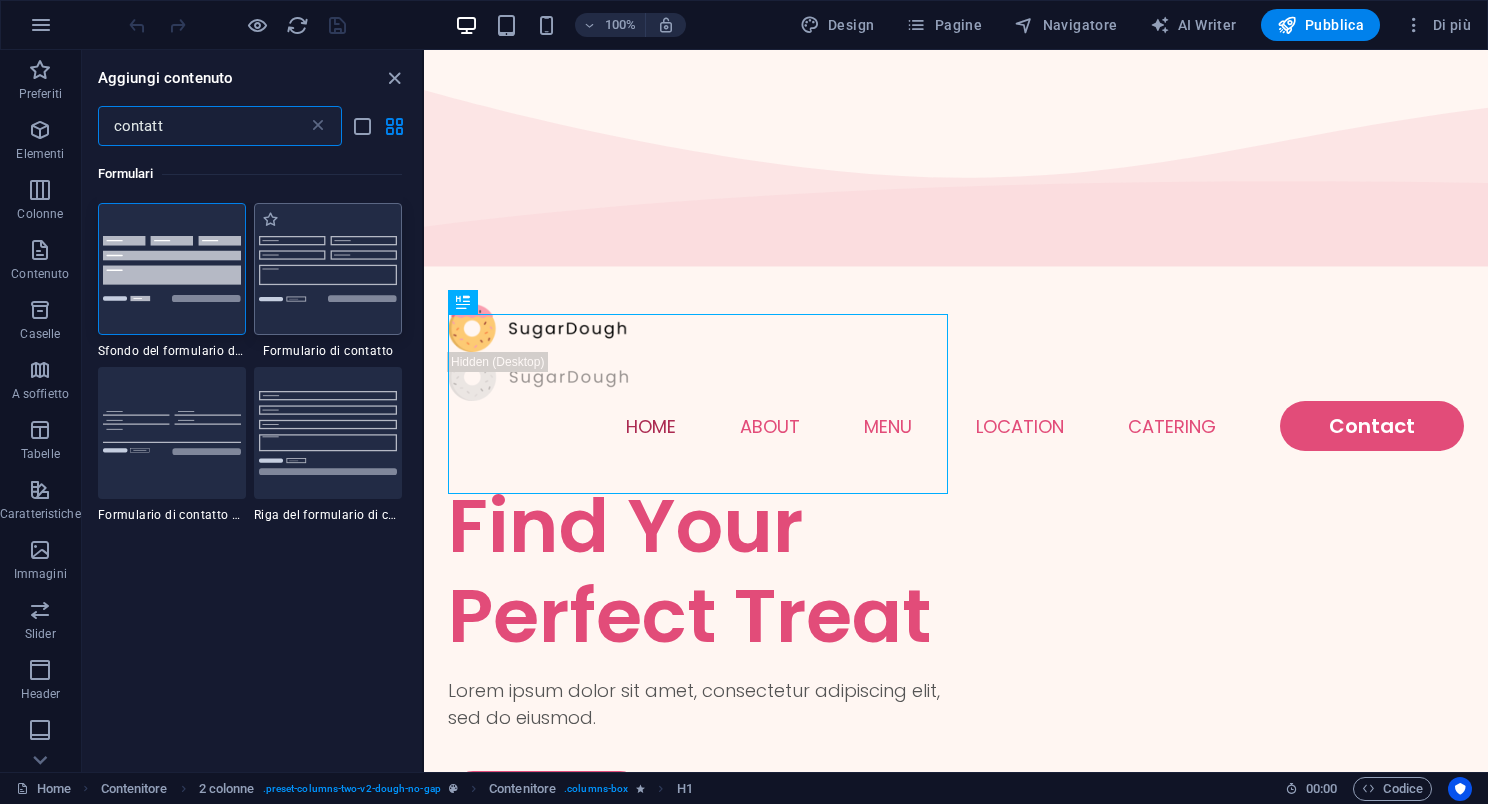 type on "contatt" 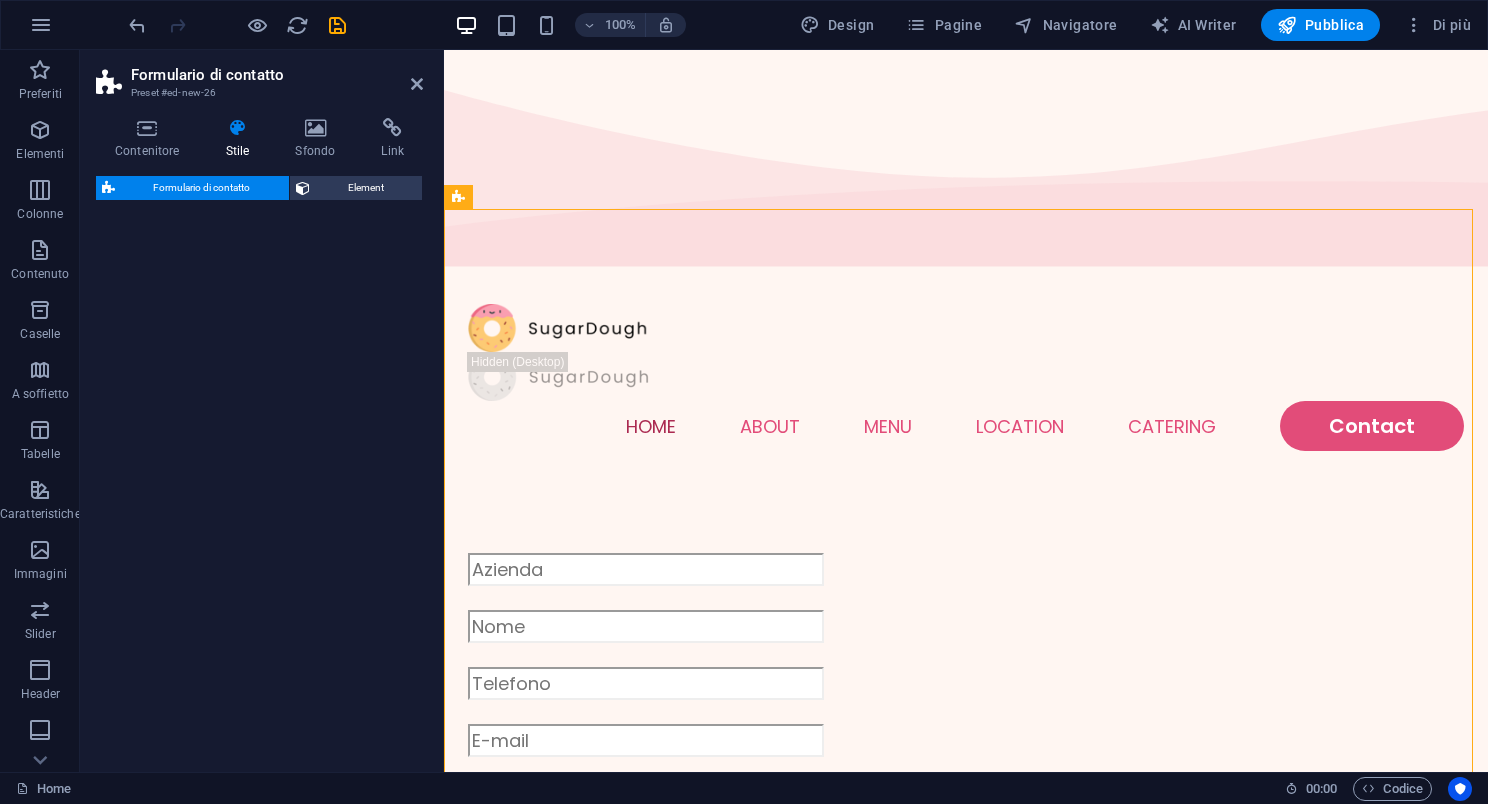 select on "rem" 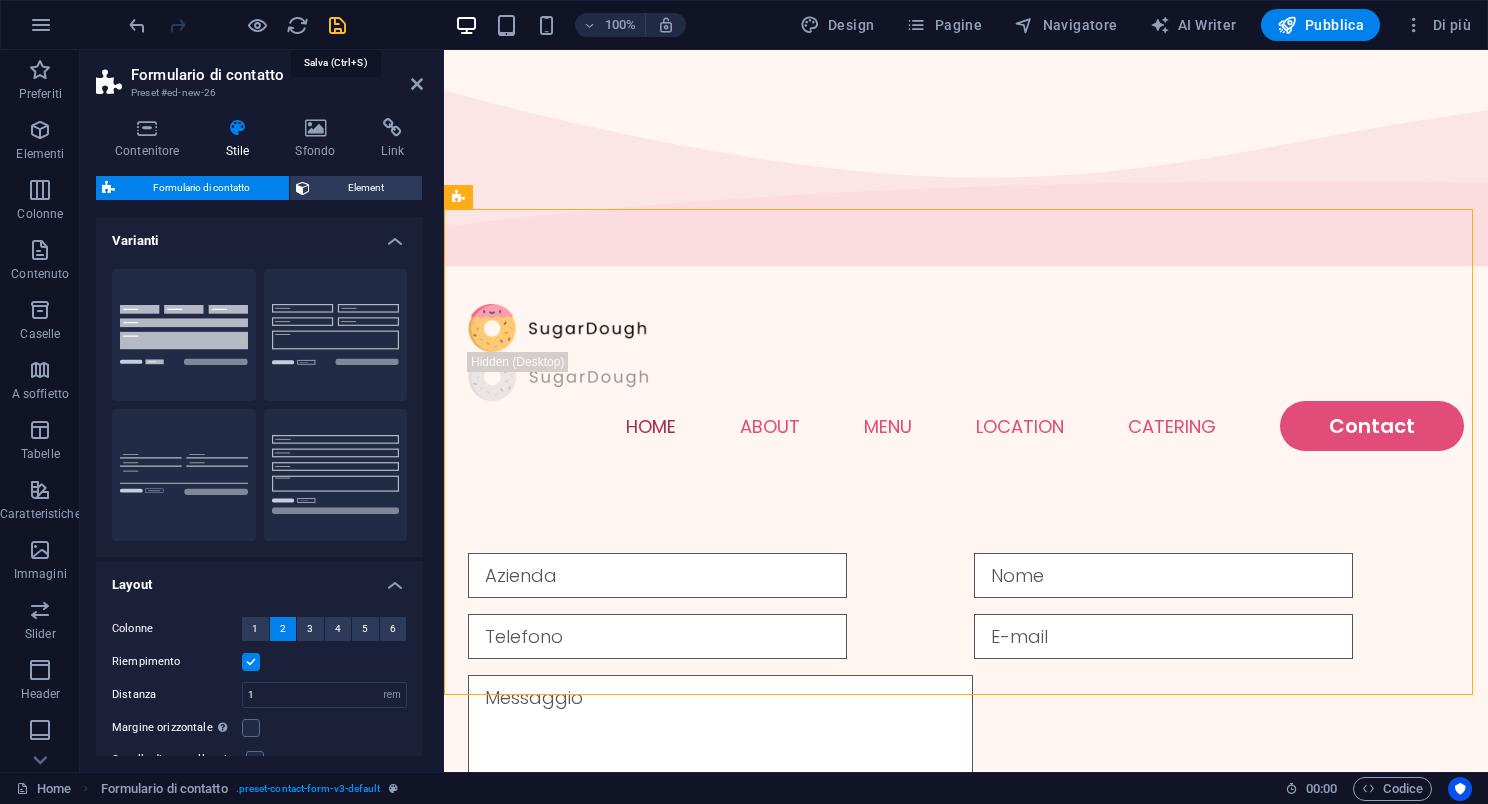 click at bounding box center (337, 25) 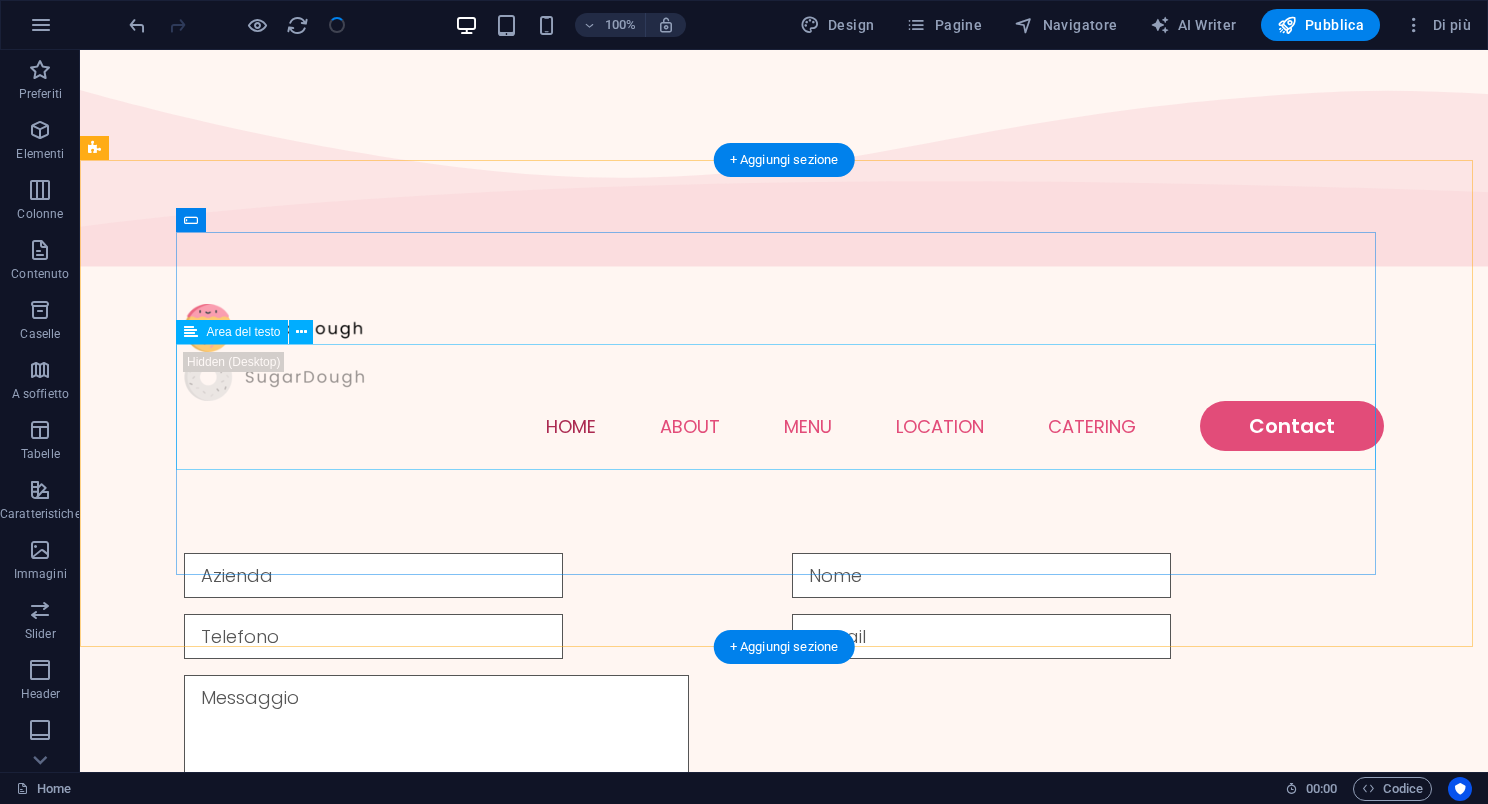 click at bounding box center [784, 741] 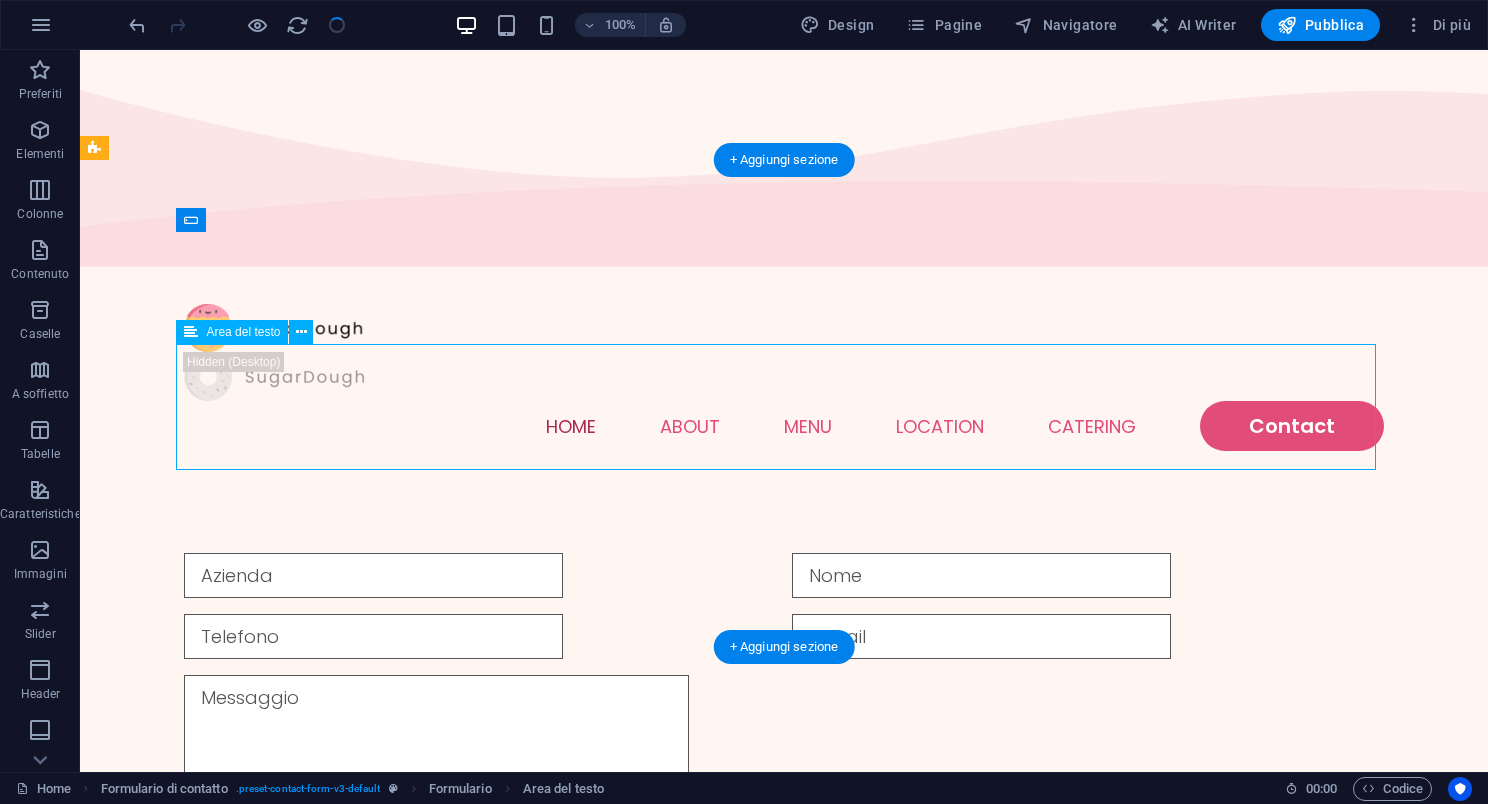 click at bounding box center [784, 741] 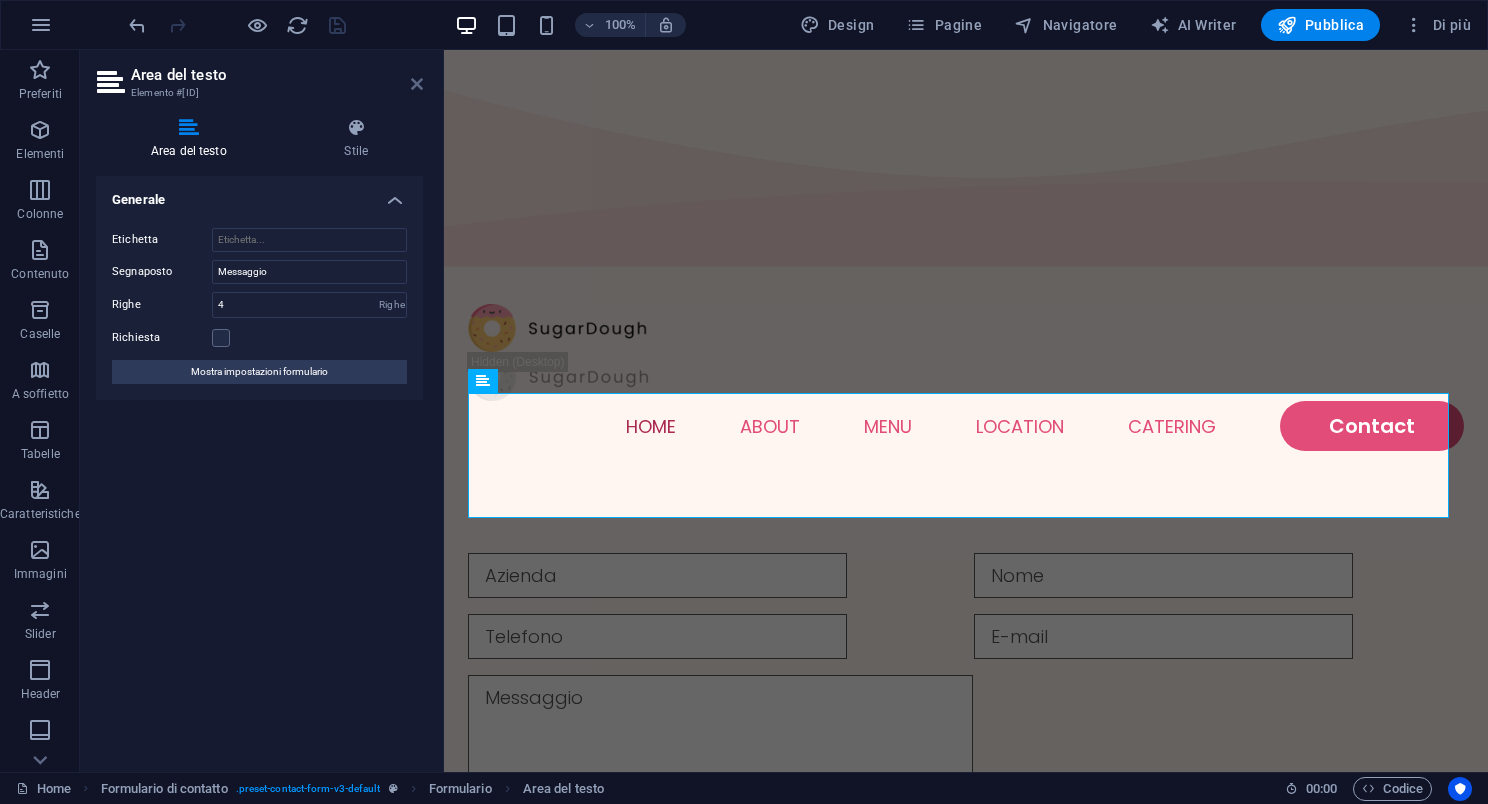 click at bounding box center [417, 84] 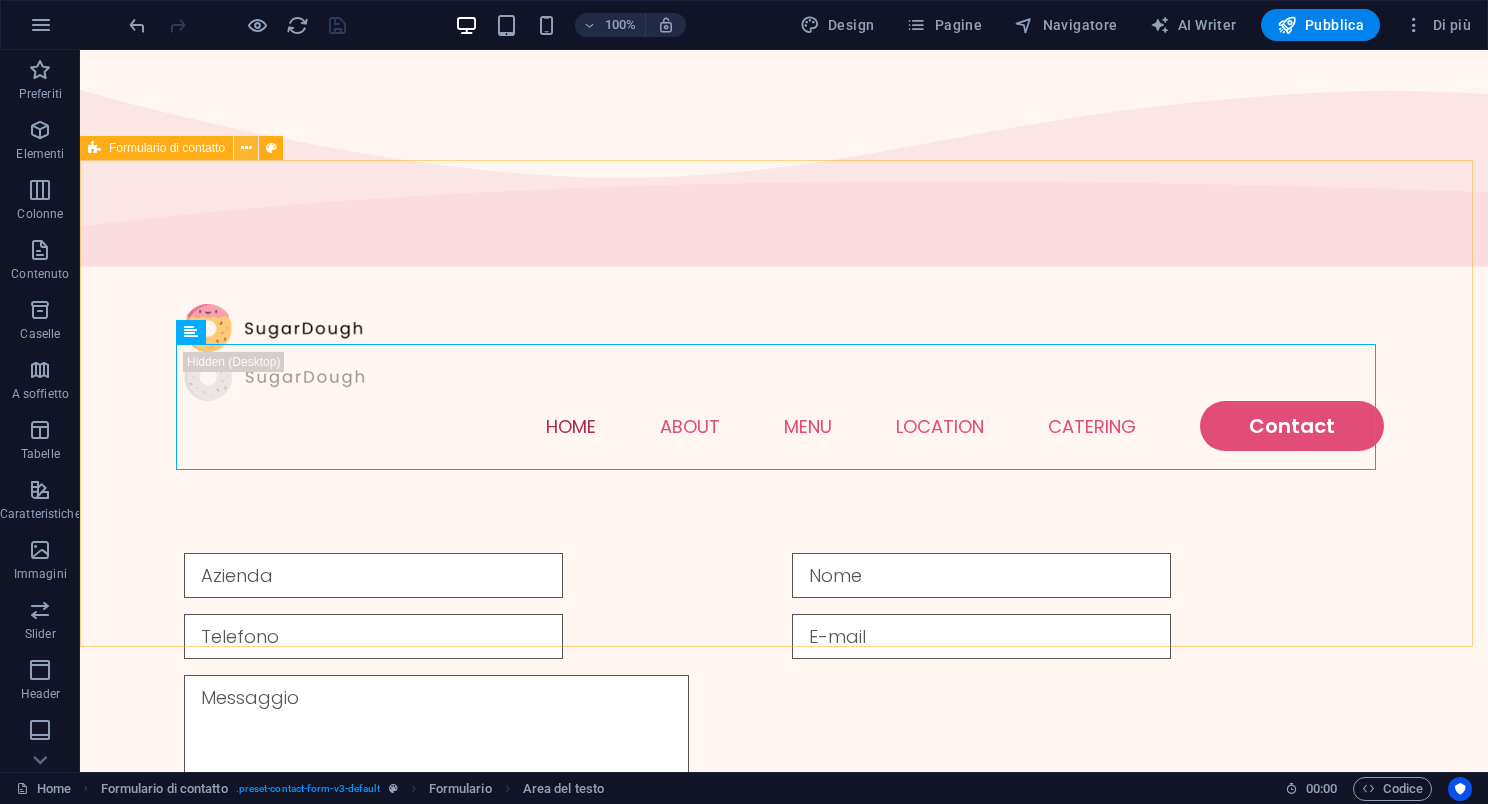 click at bounding box center [246, 148] 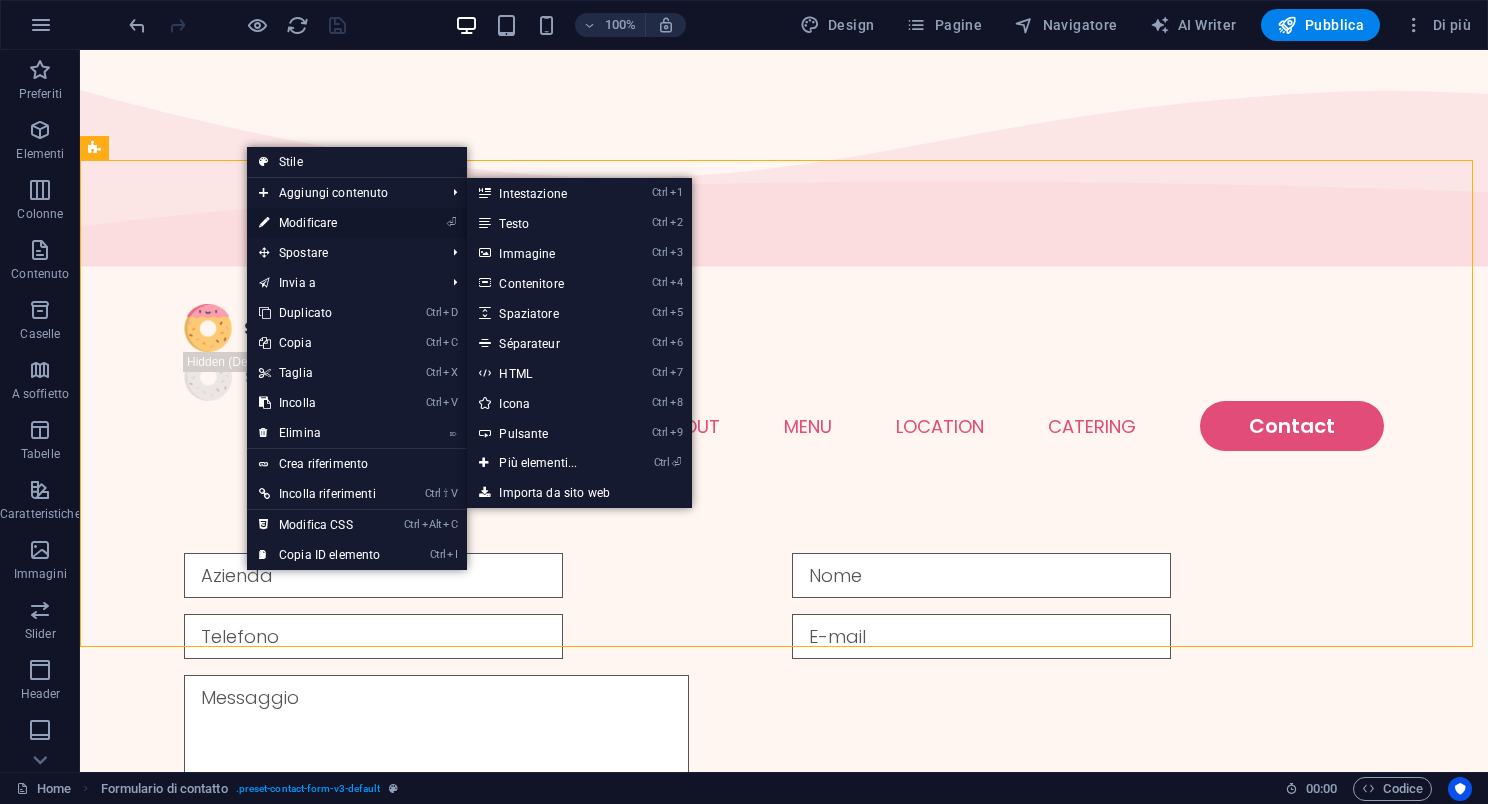click on "⏎  Modificare" at bounding box center (319, 223) 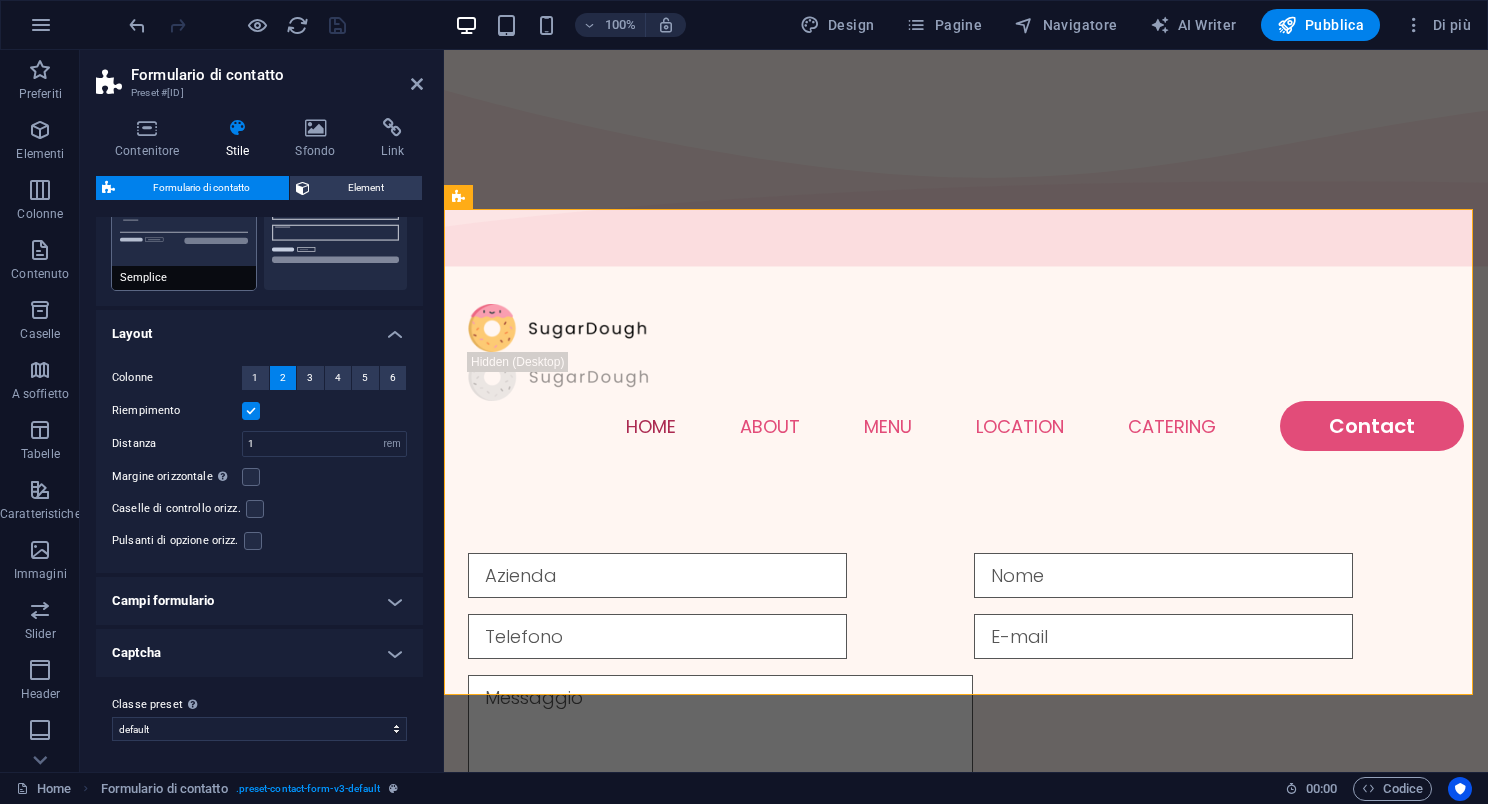 scroll, scrollTop: 0, scrollLeft: 0, axis: both 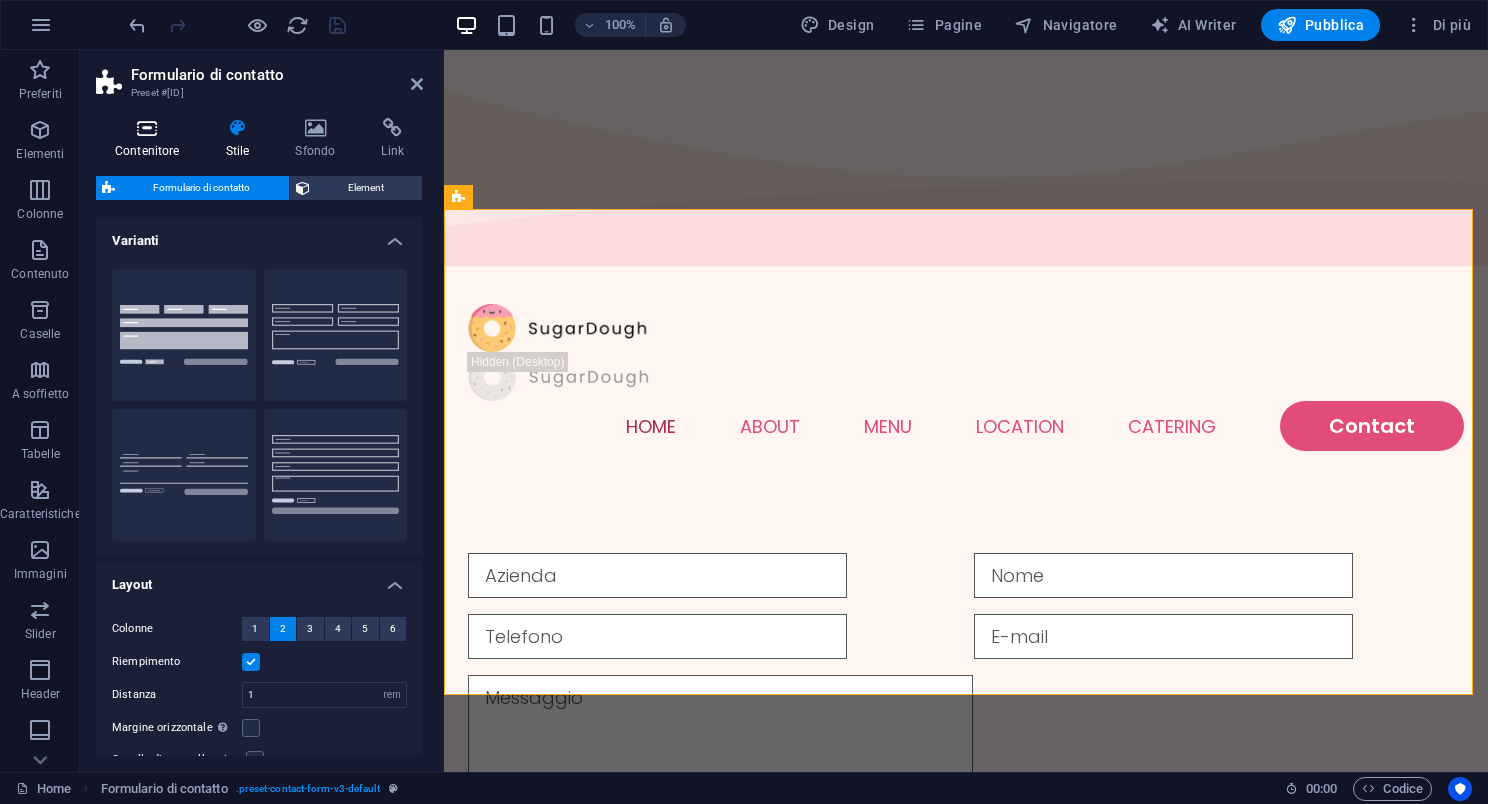 click on "Contenitore" at bounding box center (151, 139) 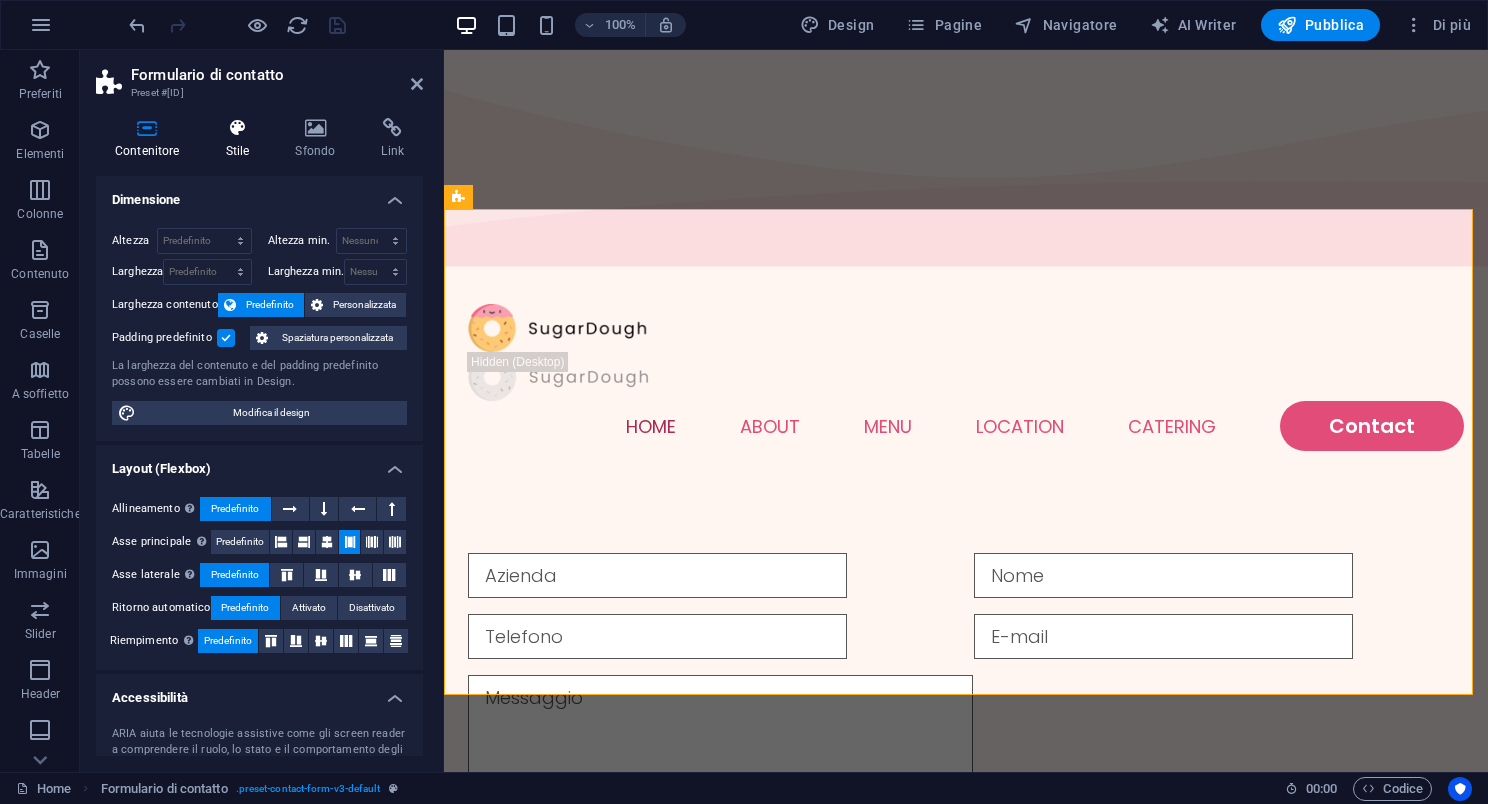 click at bounding box center (238, 128) 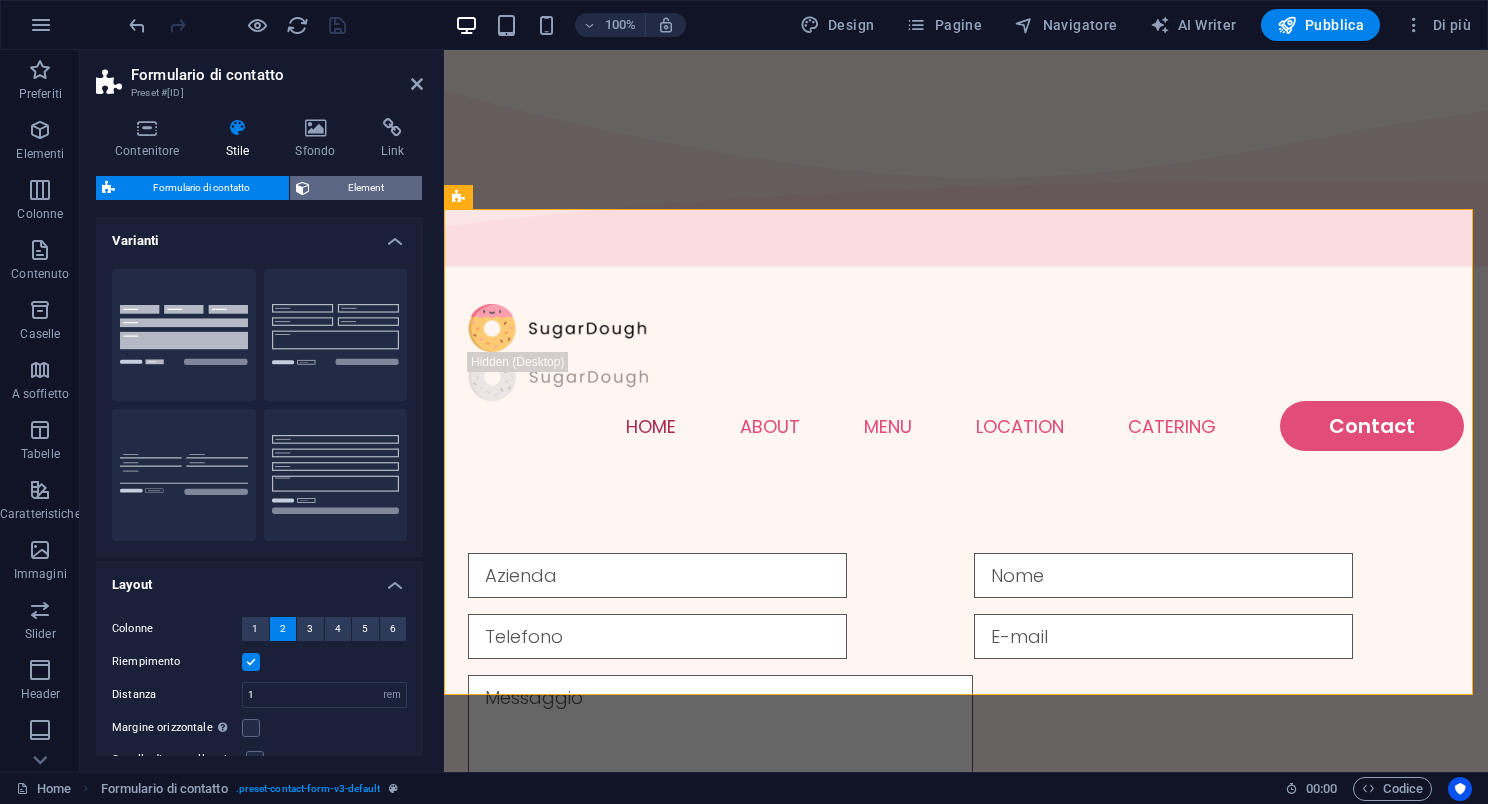 click on "Element" at bounding box center (366, 188) 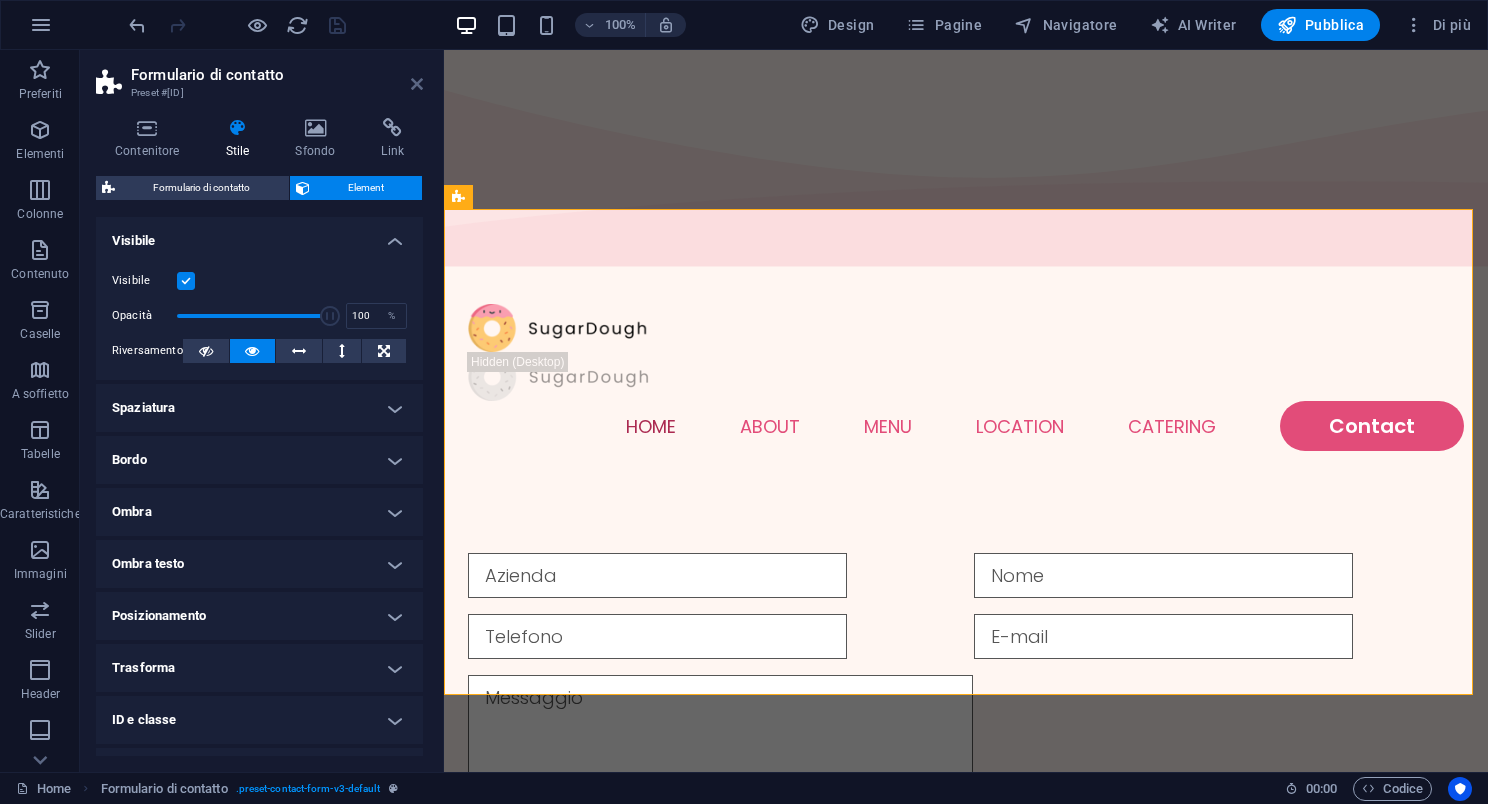 click at bounding box center (417, 84) 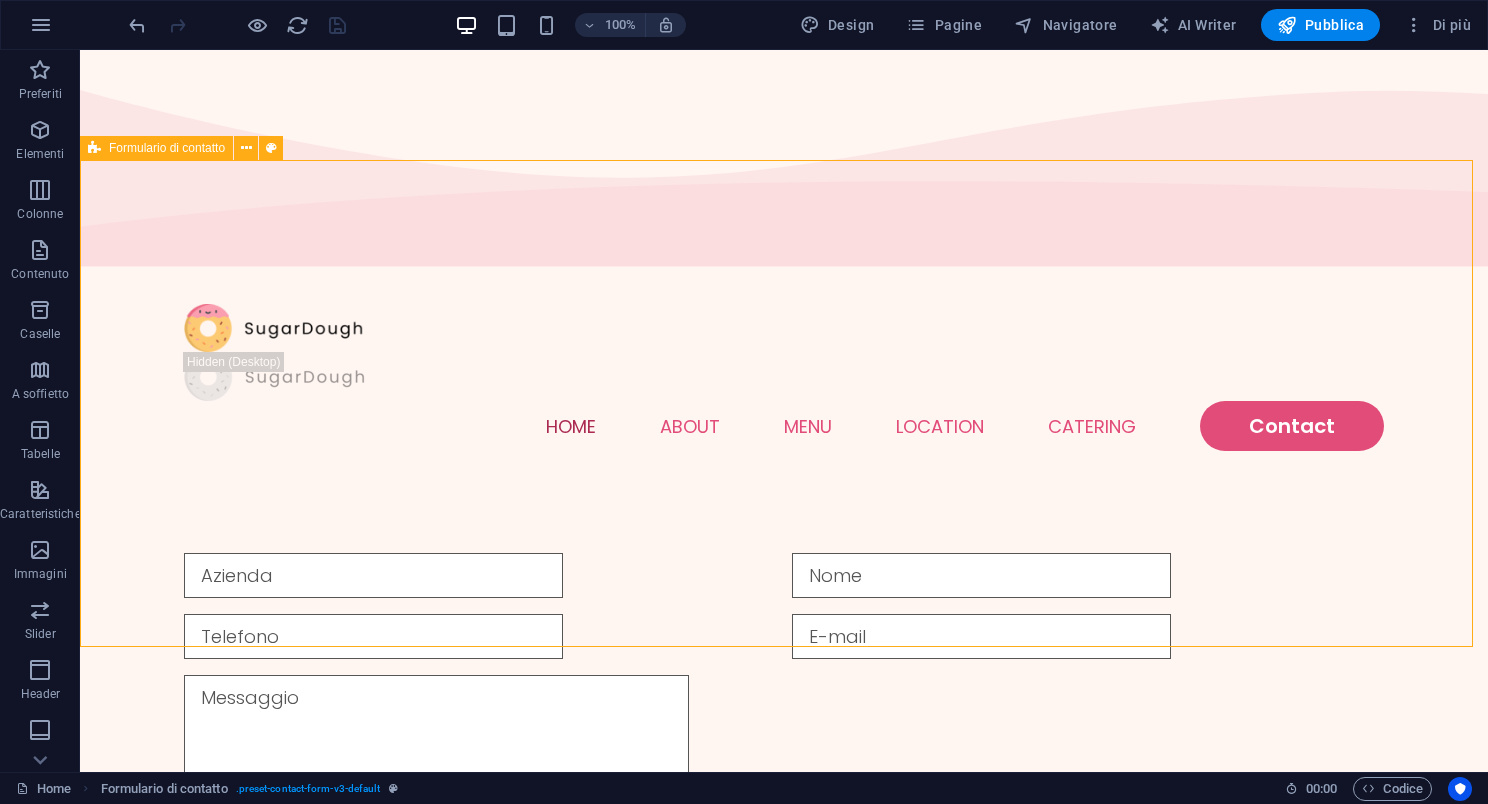 click on "Formulario di contatto" at bounding box center (167, 148) 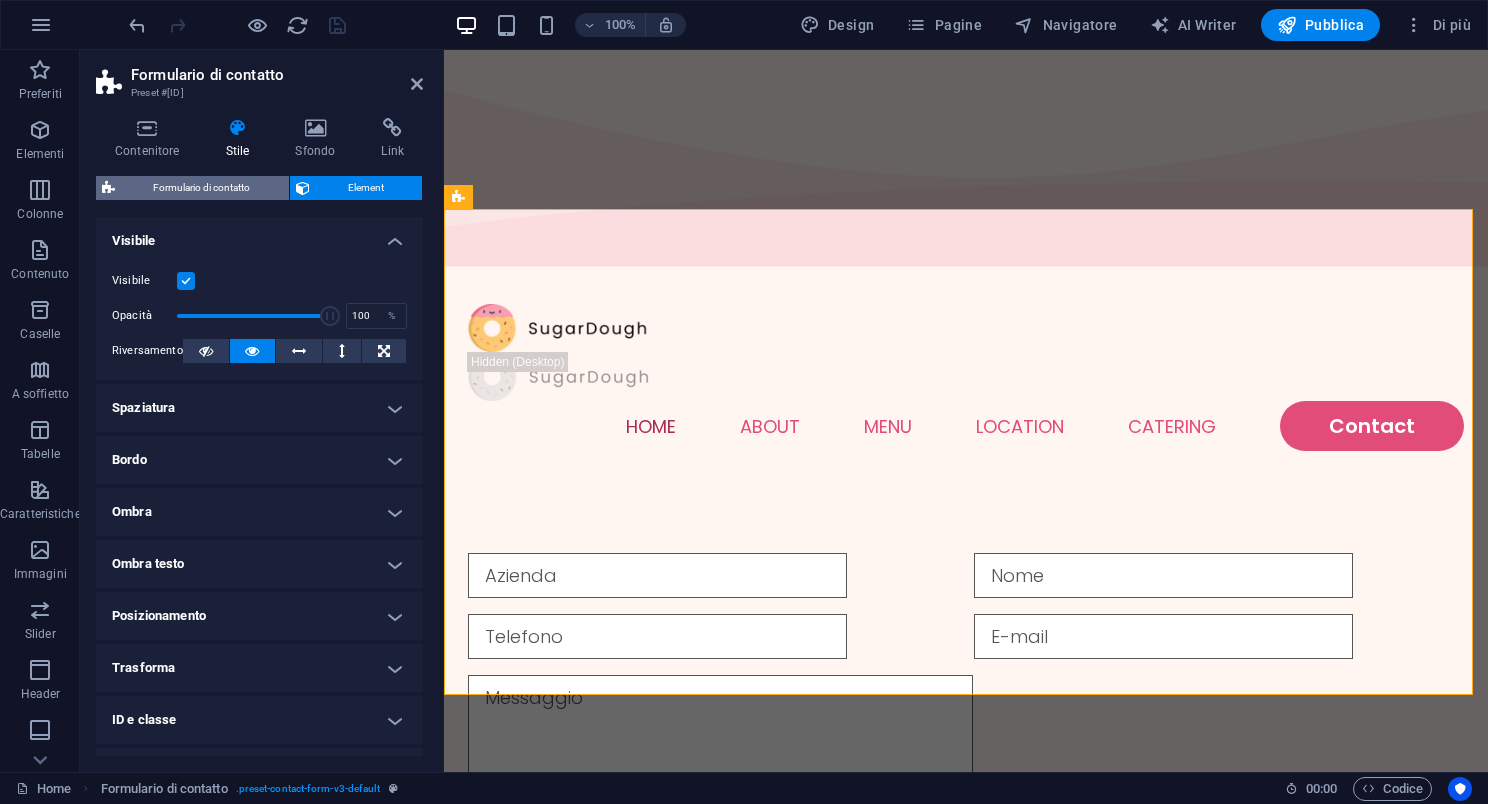 click on "Formulario di contatto" at bounding box center (202, 188) 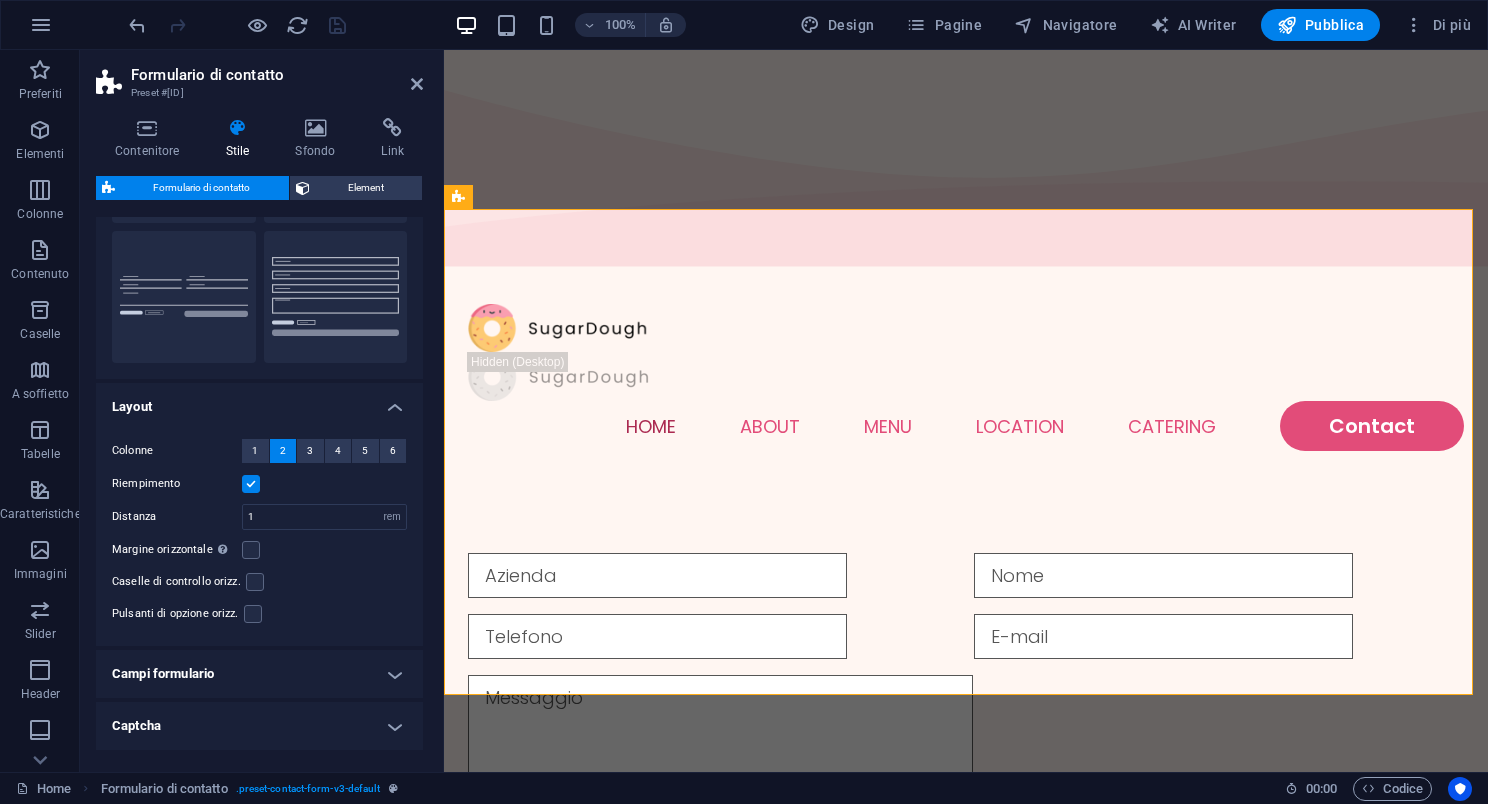 scroll, scrollTop: 251, scrollLeft: 0, axis: vertical 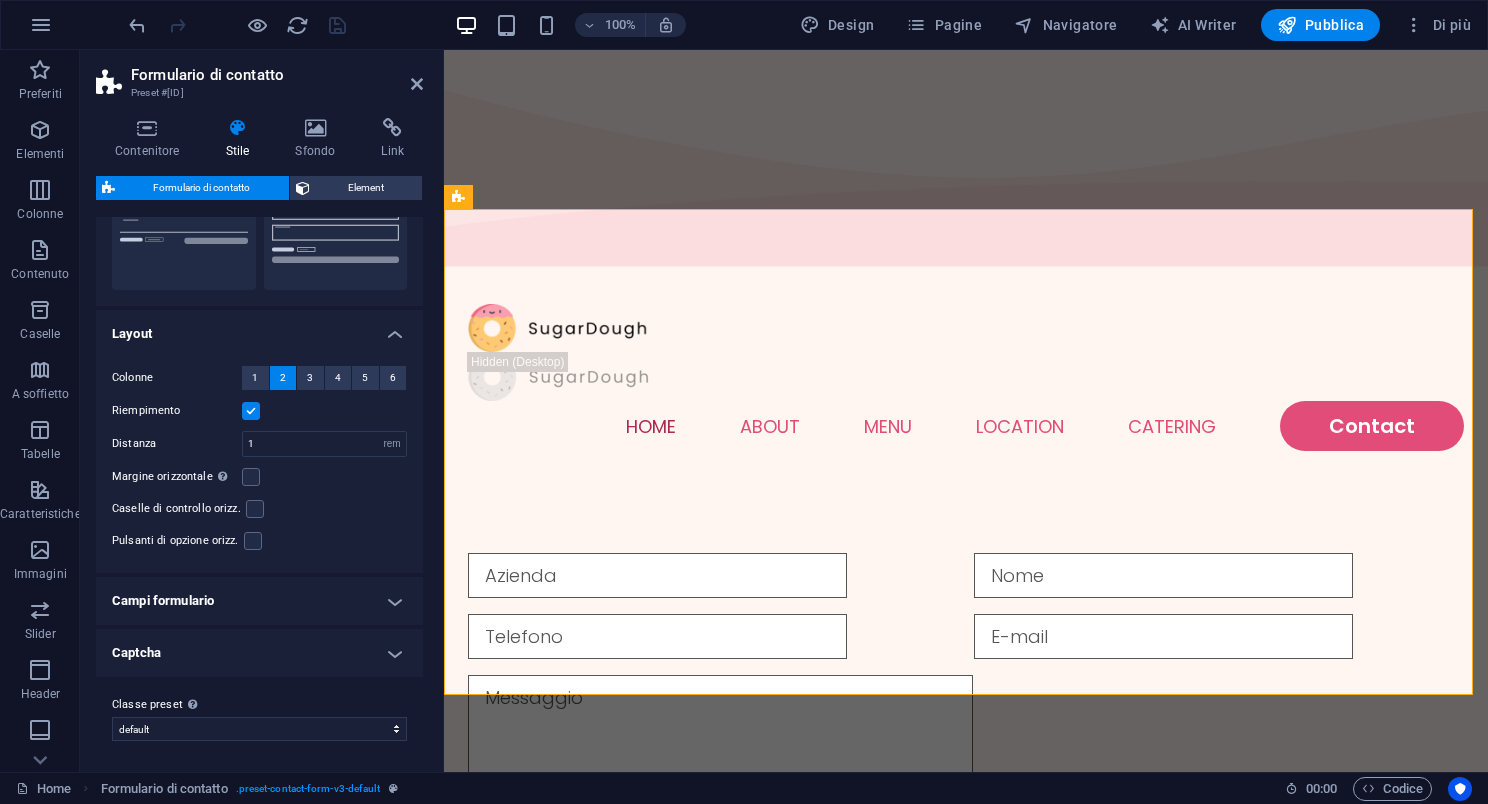 click on "Campi formulario" at bounding box center [259, 601] 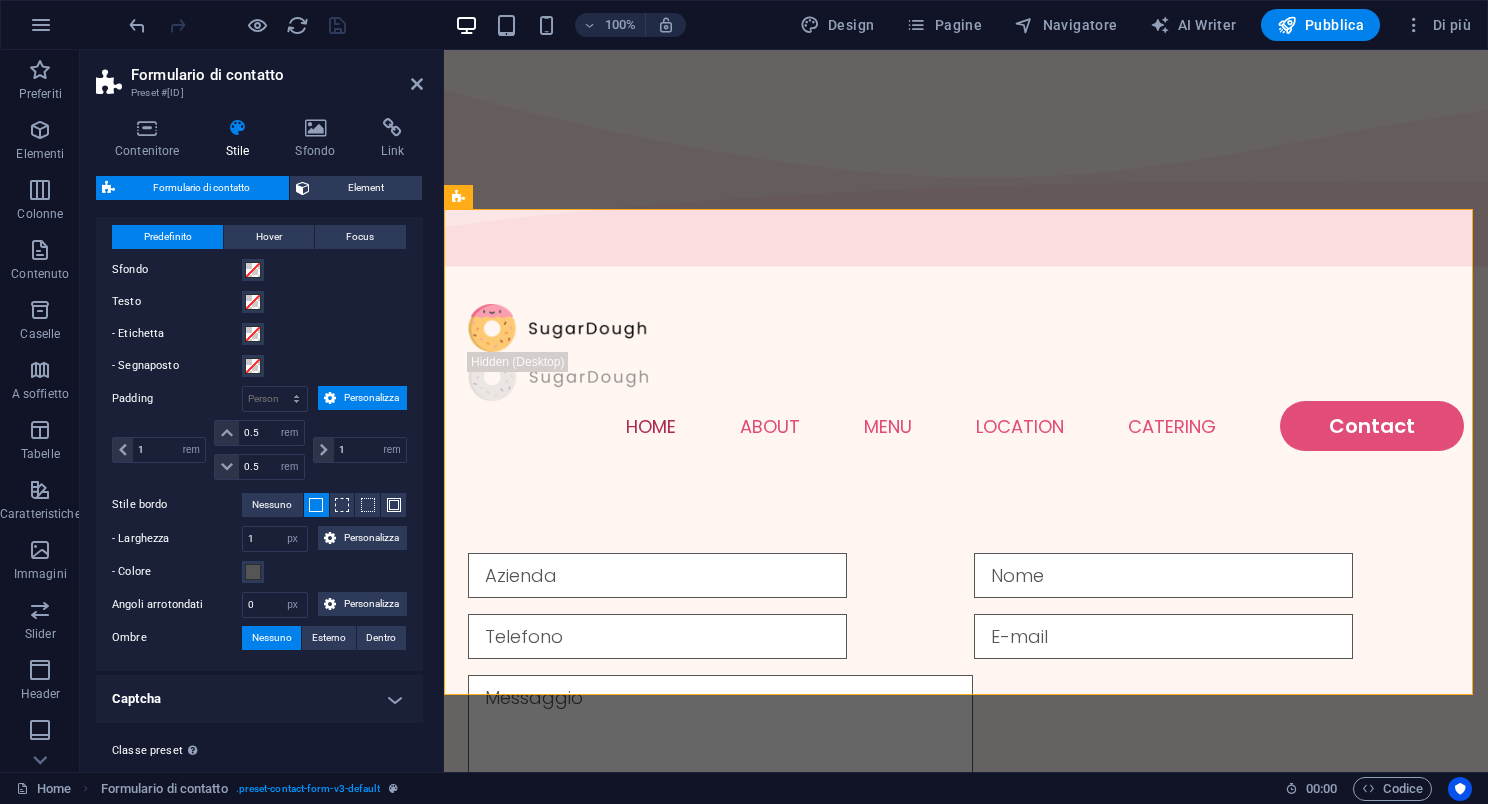 scroll, scrollTop: 744, scrollLeft: 0, axis: vertical 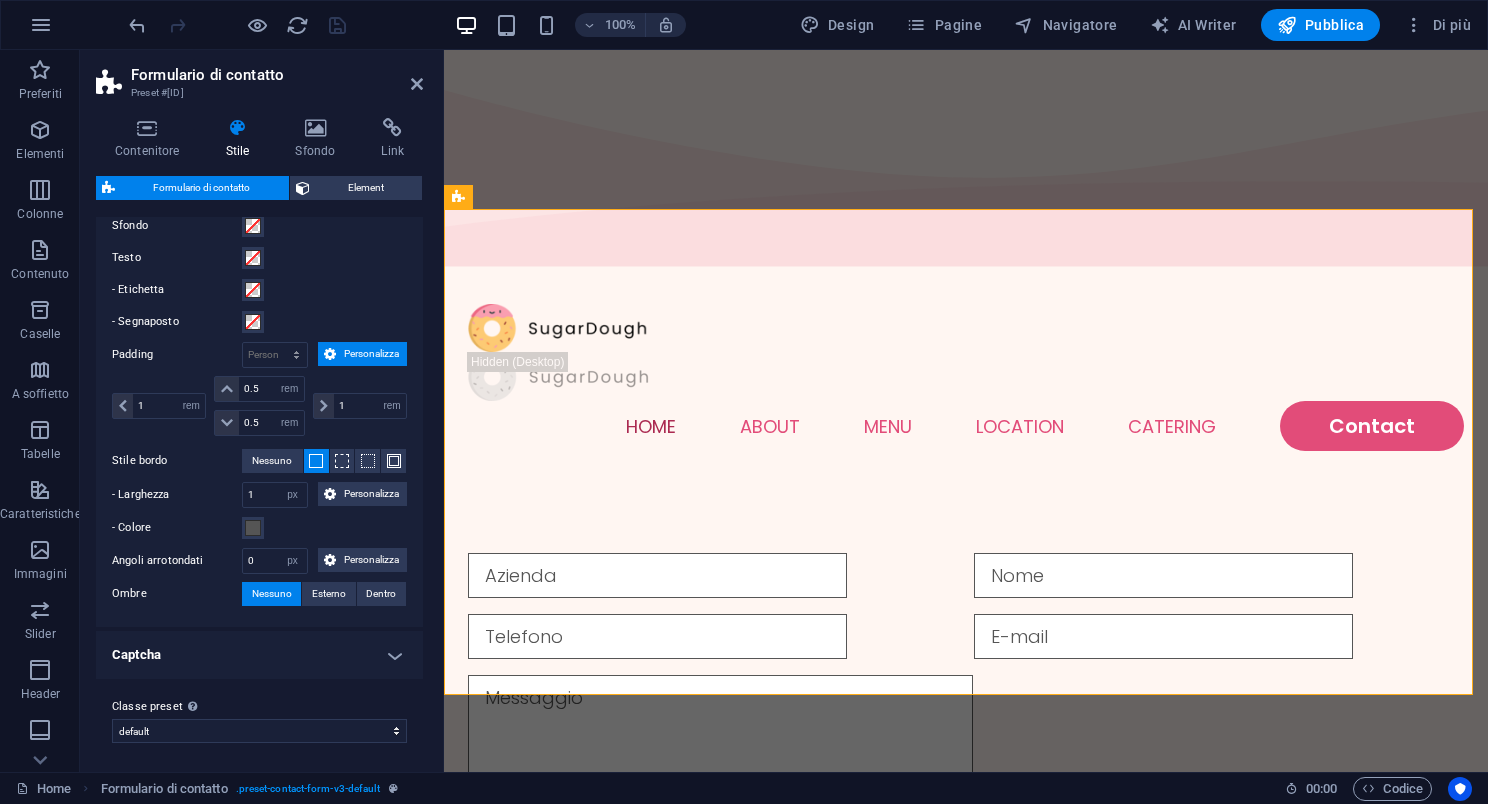click on "Captcha" at bounding box center (259, 655) 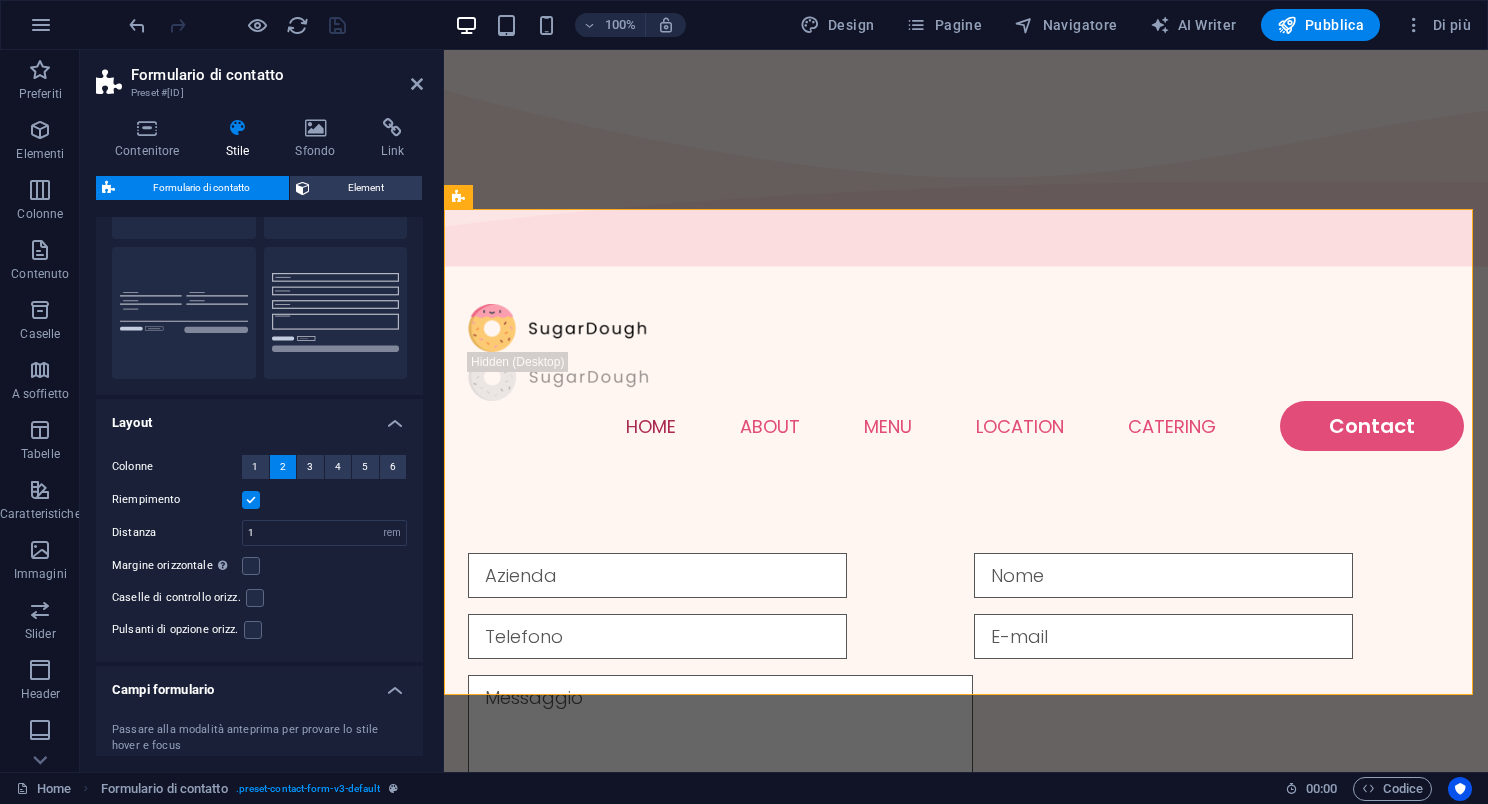 scroll, scrollTop: 0, scrollLeft: 0, axis: both 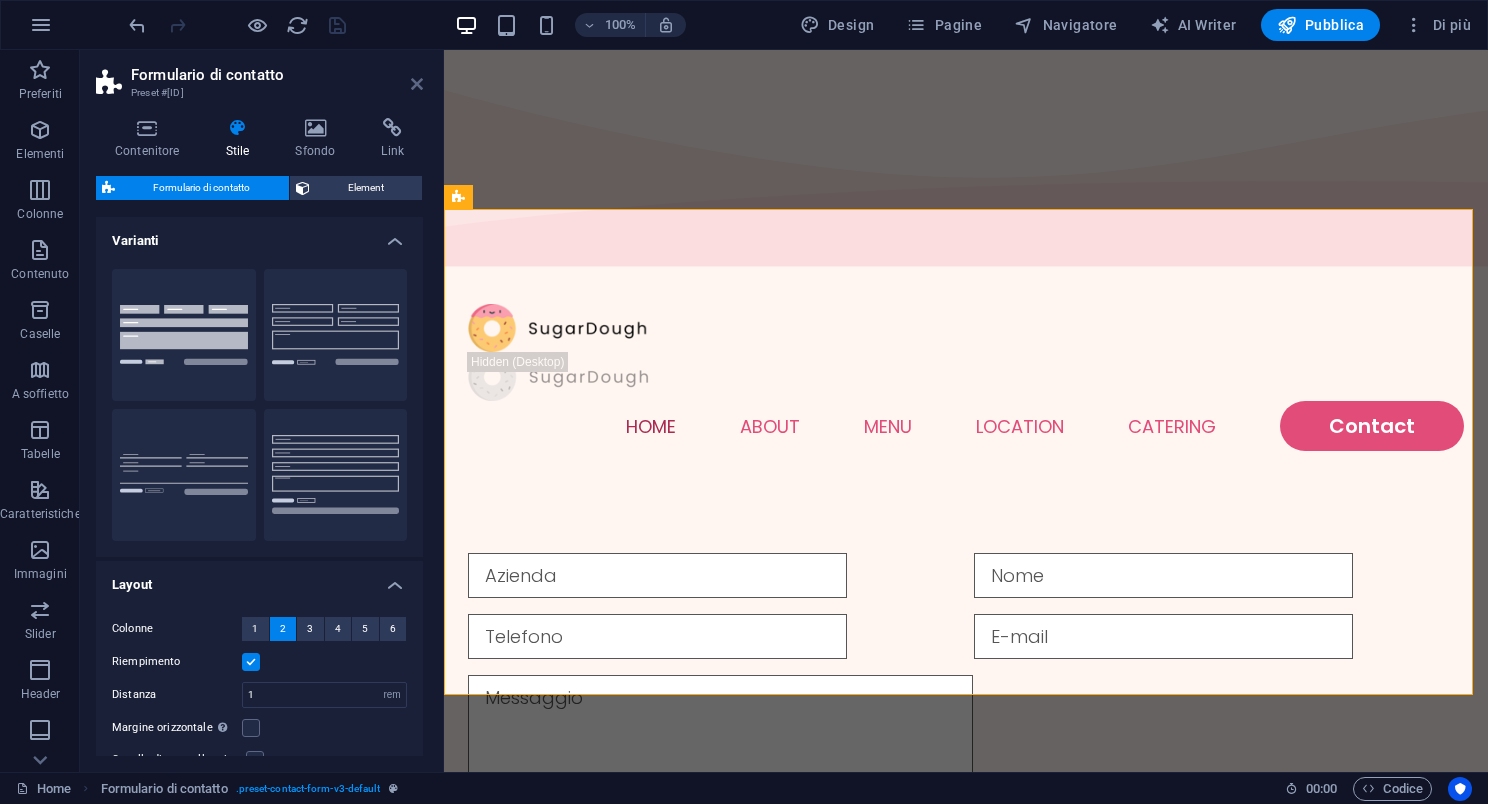 click at bounding box center [417, 84] 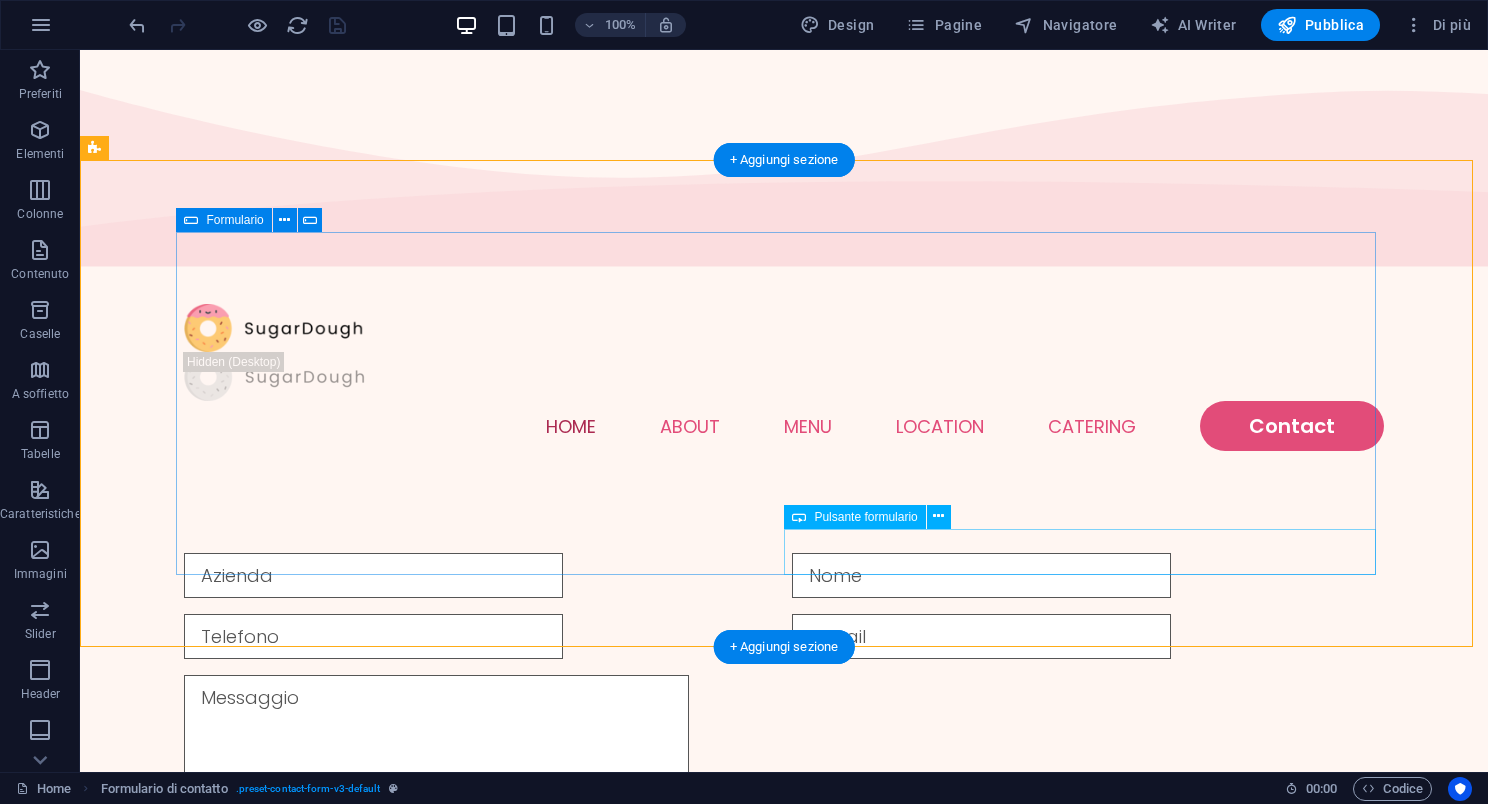 click on "Invia" at bounding box center [1088, 890] 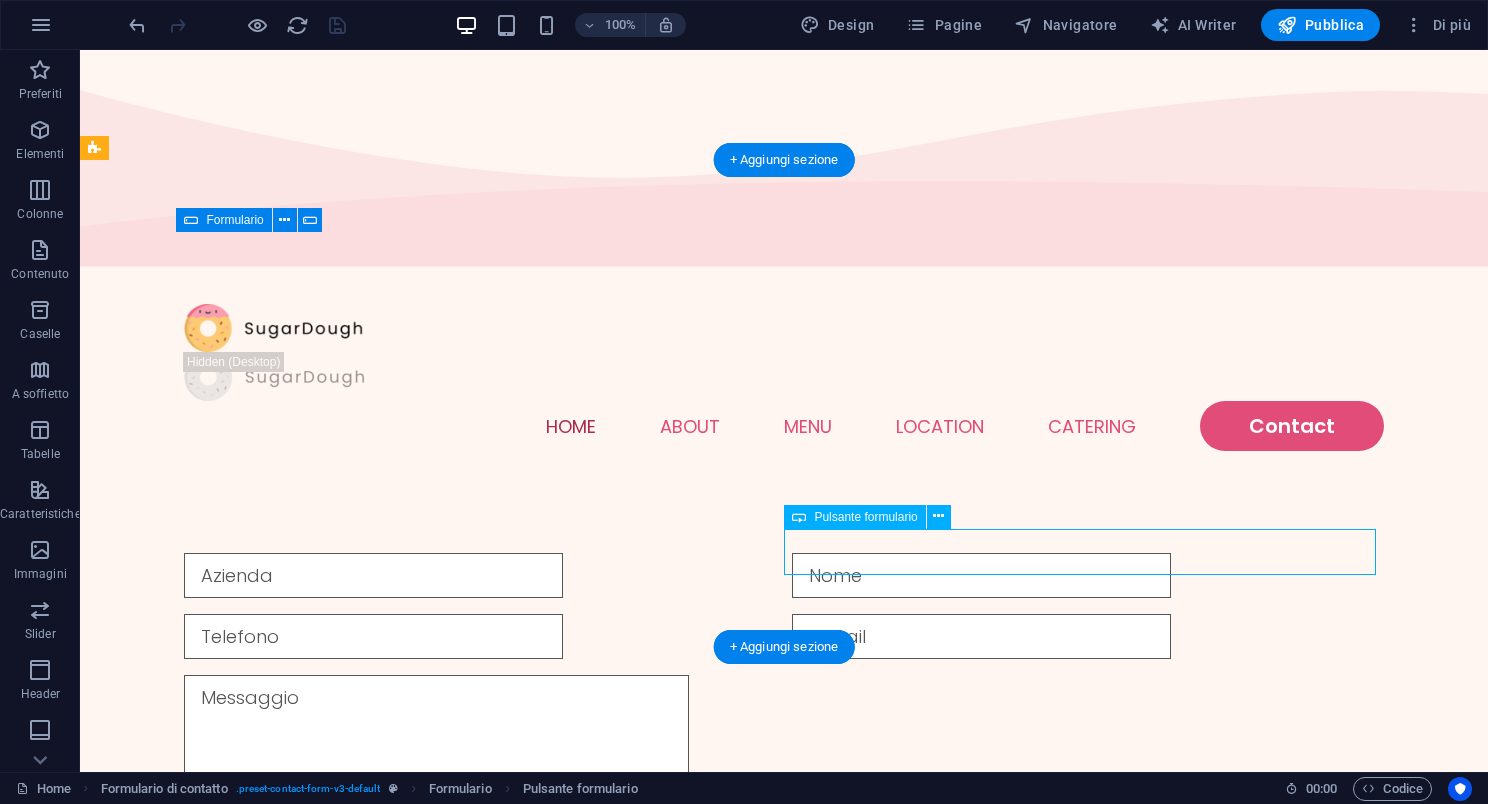 click on "Invia" at bounding box center [1088, 890] 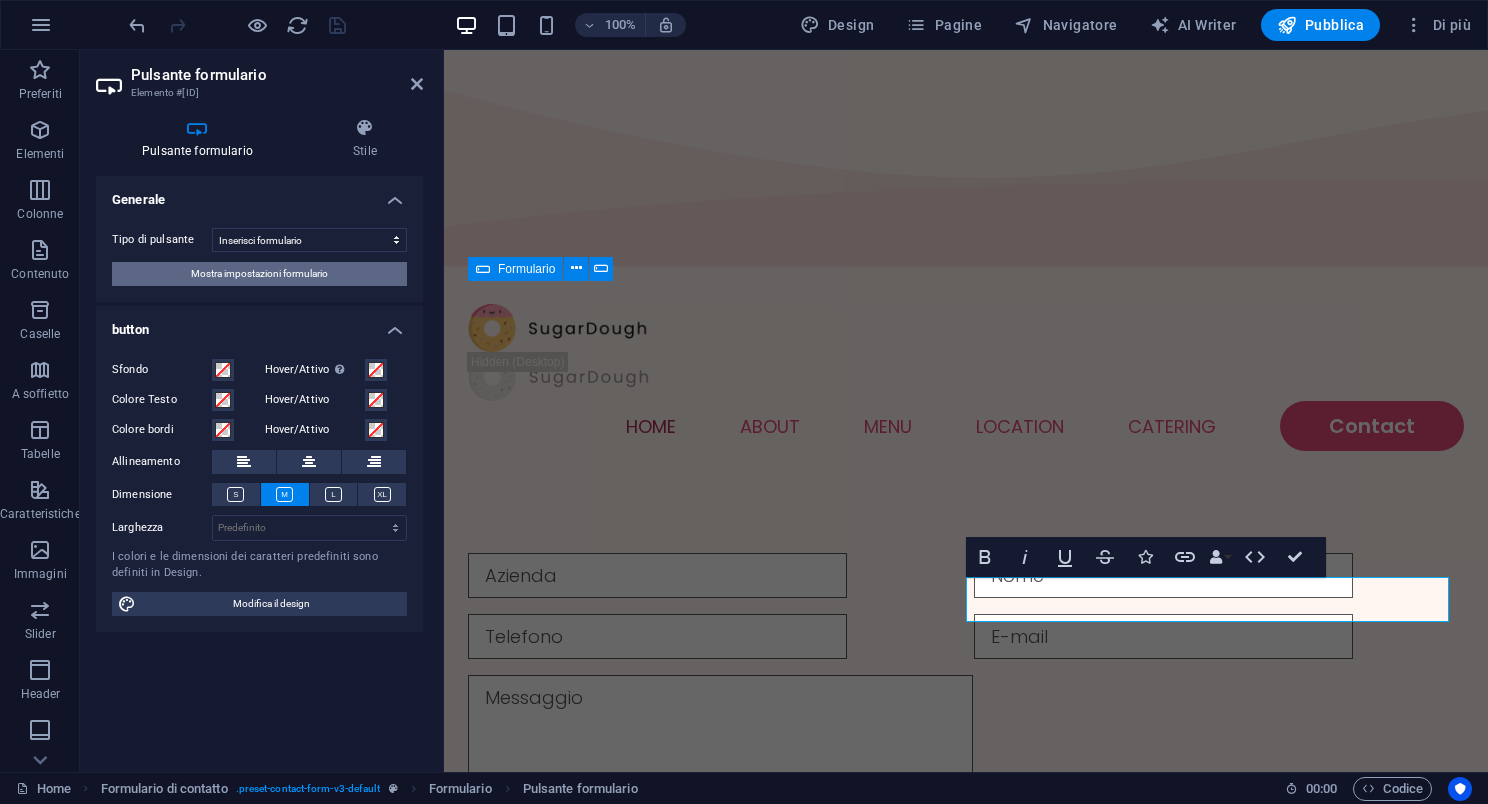 click on "Mostra impostazioni formulario" at bounding box center [259, 274] 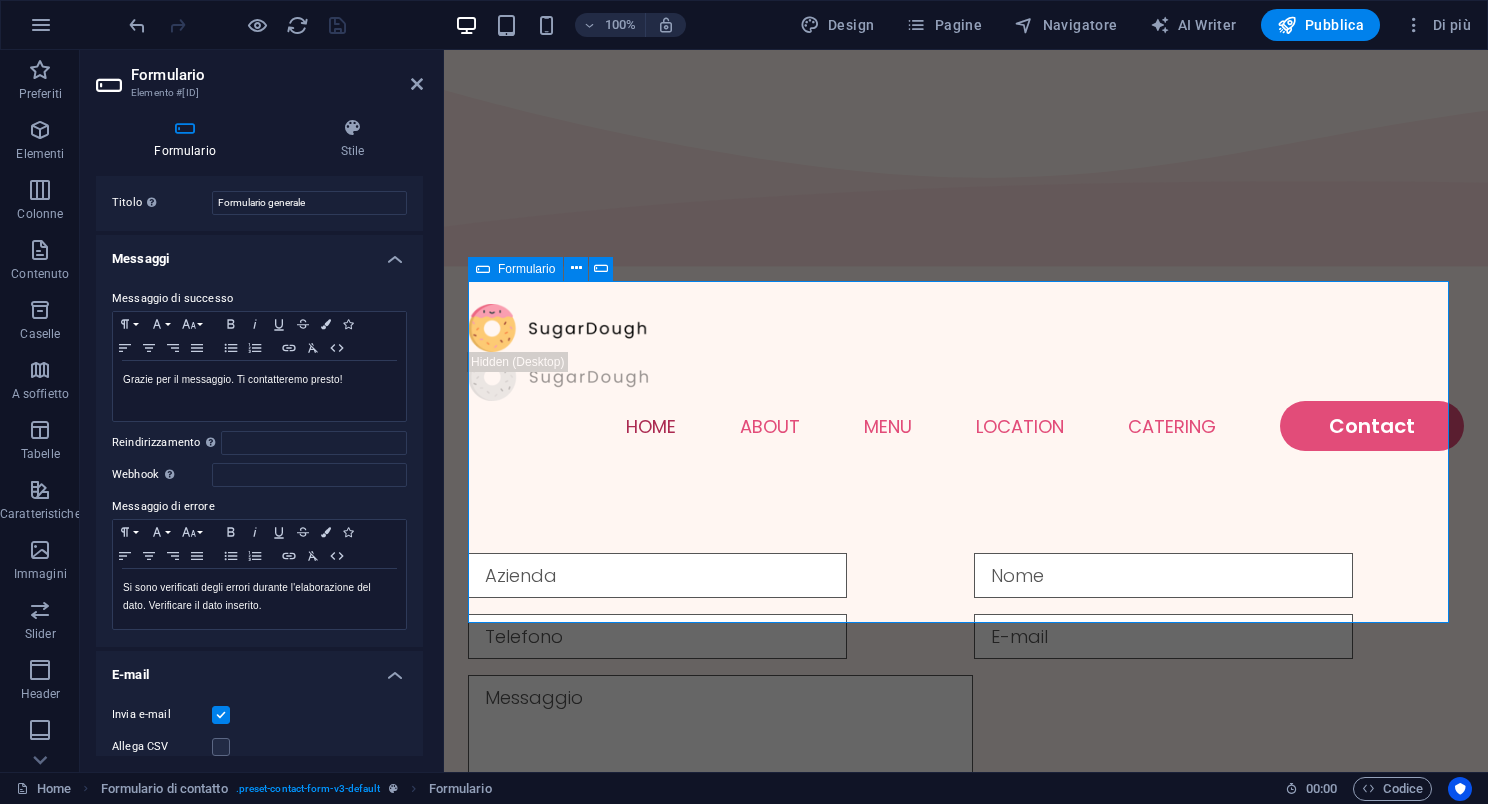 scroll, scrollTop: 0, scrollLeft: 0, axis: both 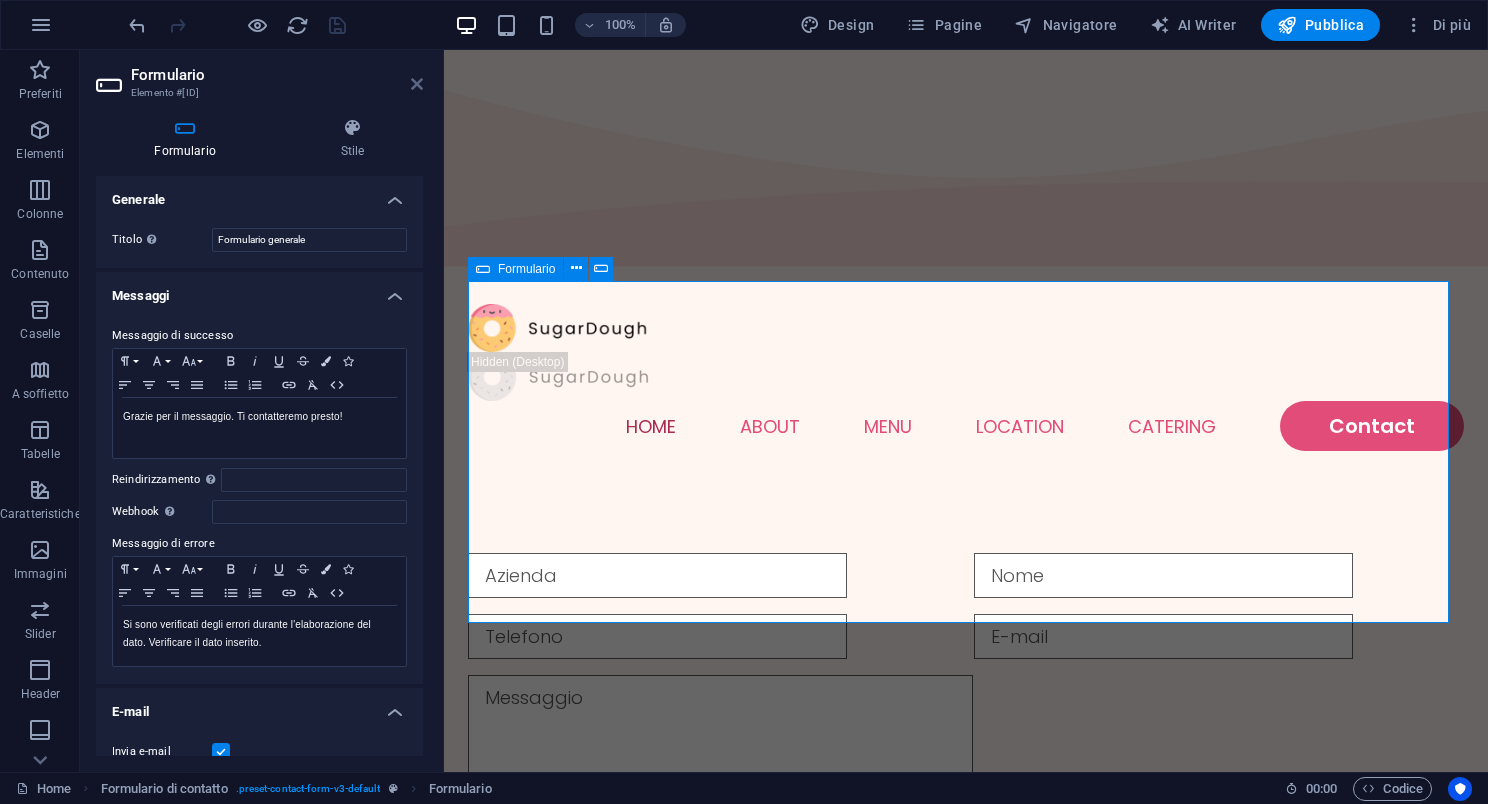 click at bounding box center [417, 84] 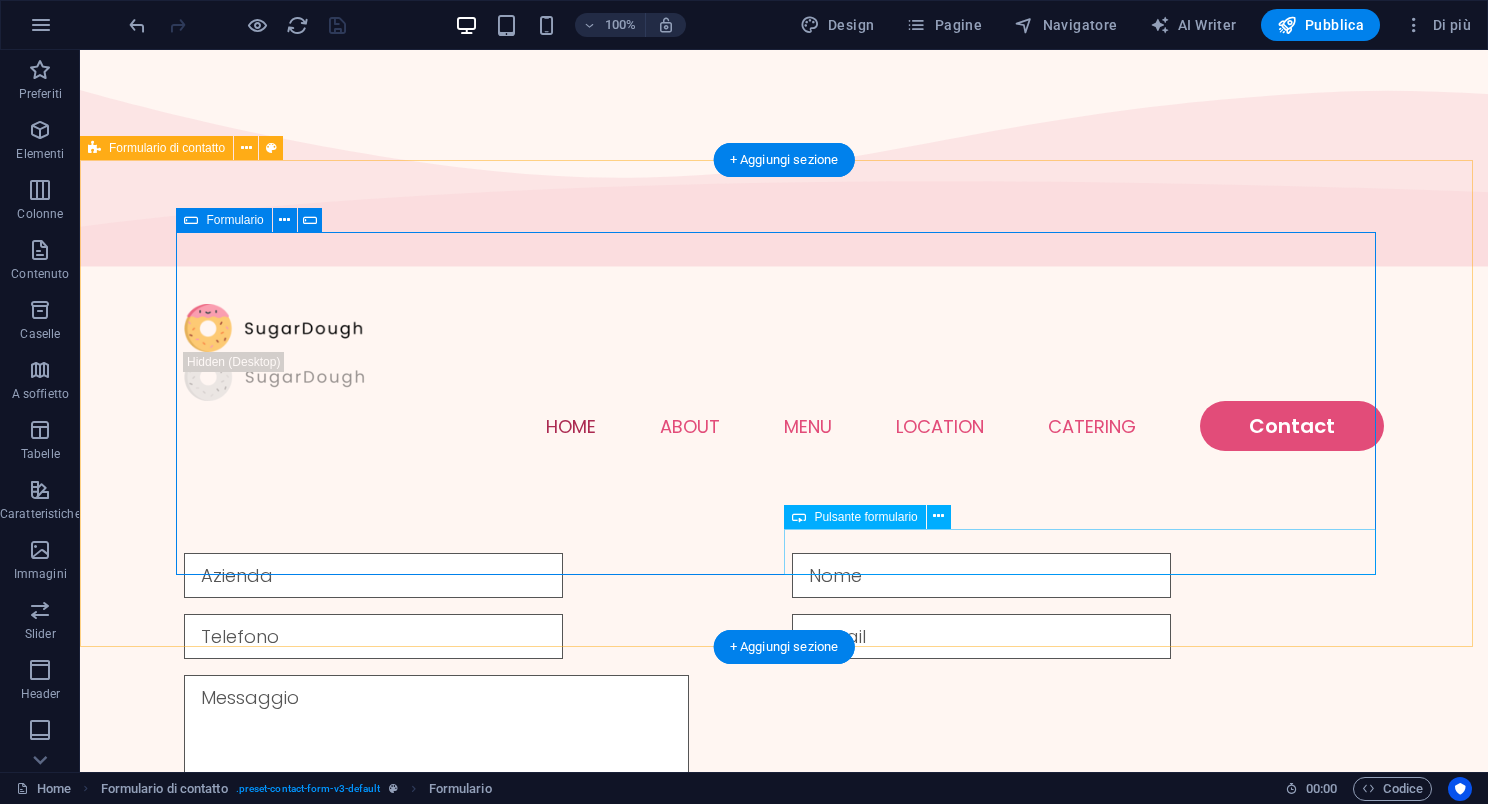 click on "Invia" at bounding box center (1088, 890) 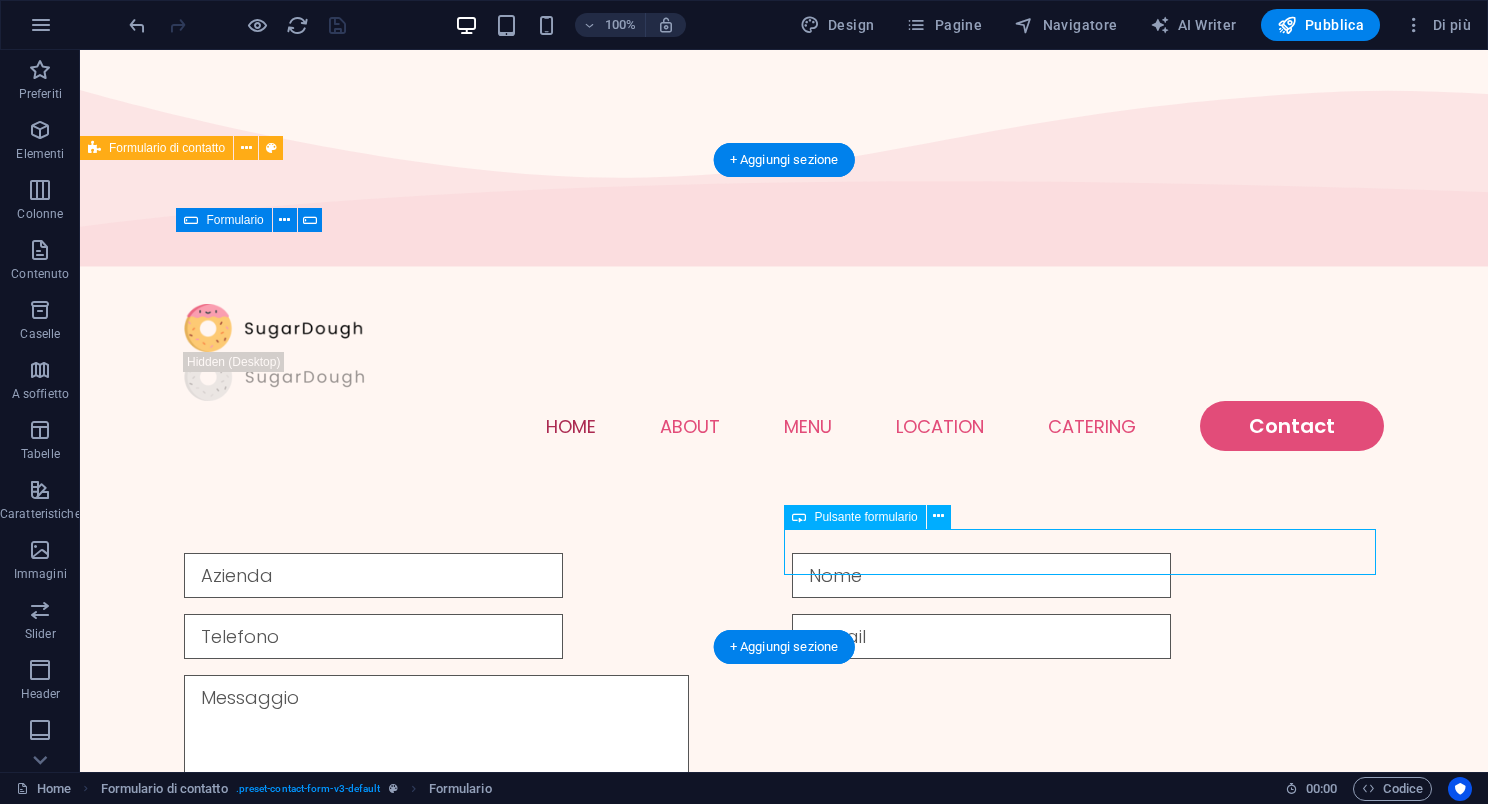 click on "Invia" at bounding box center (1088, 890) 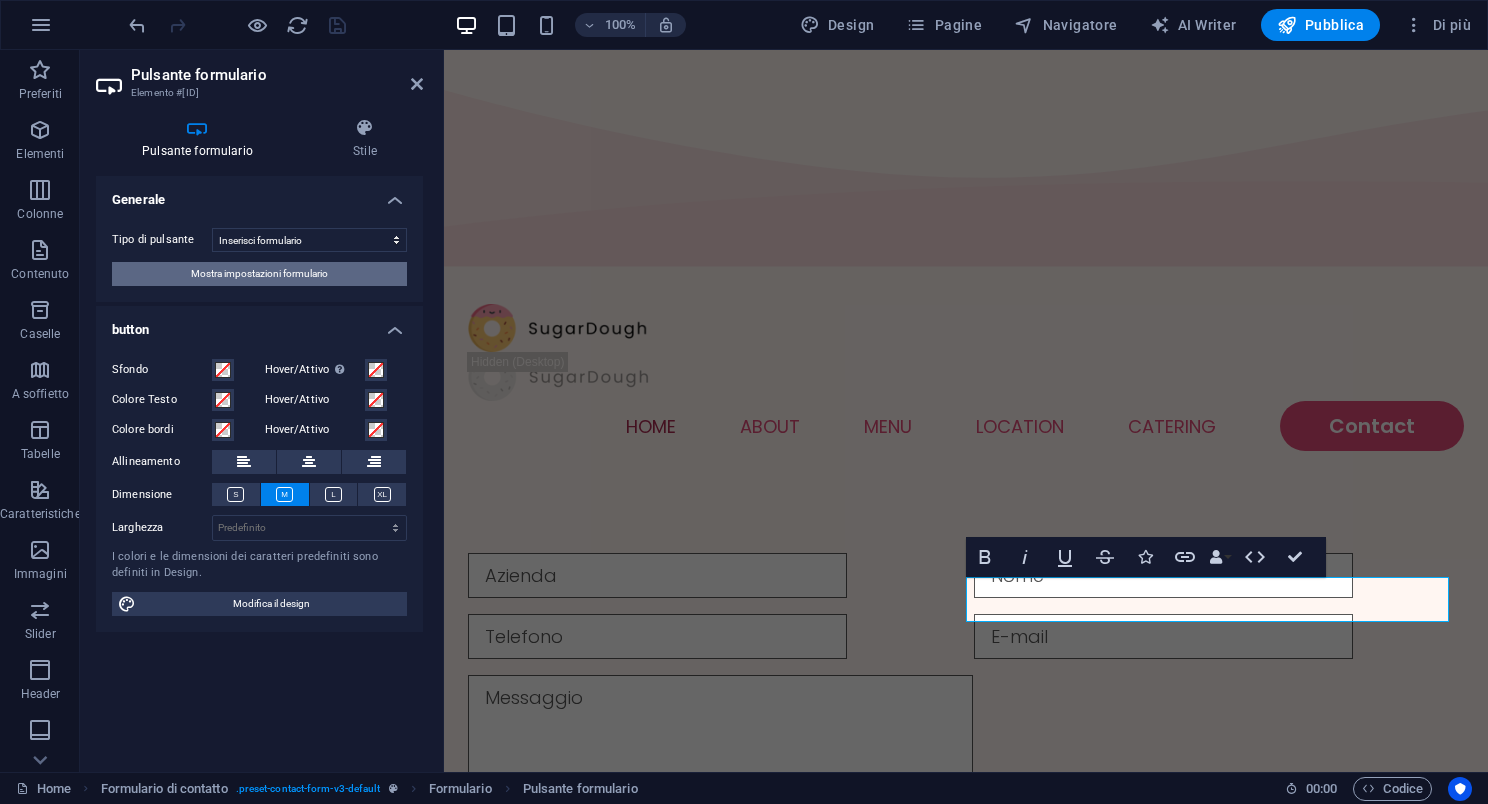 click on "Mostra impostazioni formulario" at bounding box center [259, 274] 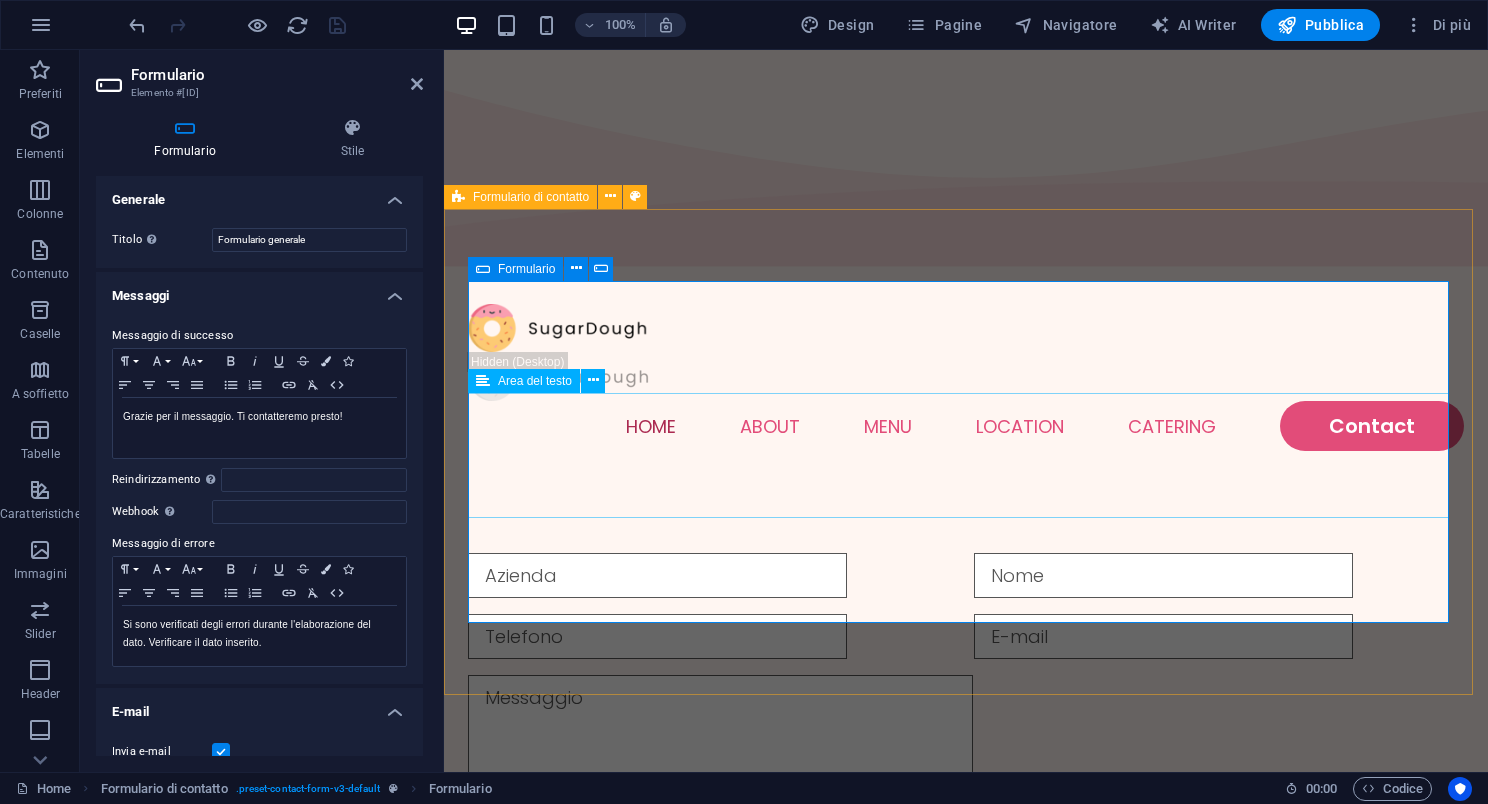 click on "Area del testo" at bounding box center (535, 381) 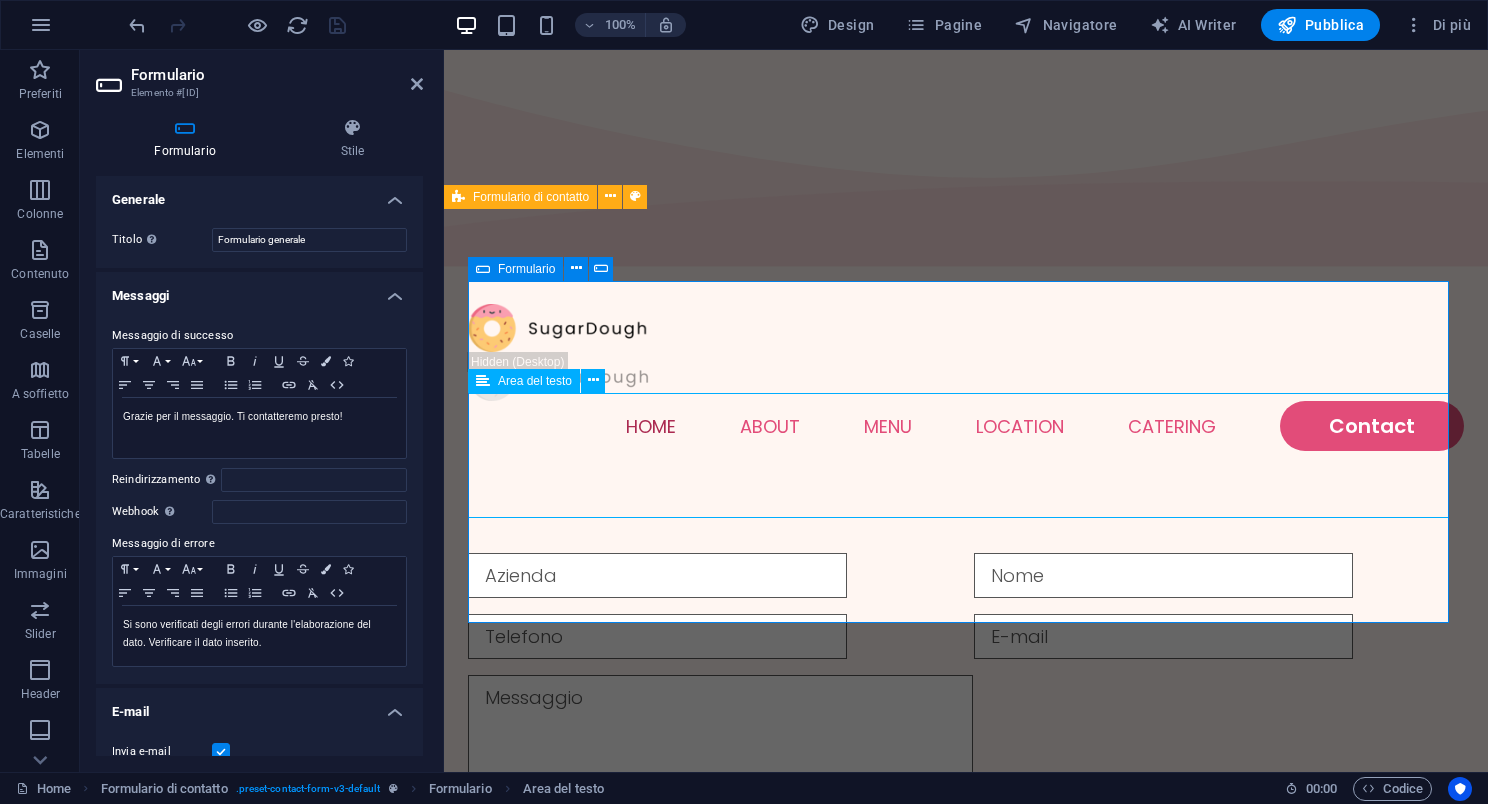 click on "Area del testo" at bounding box center [535, 381] 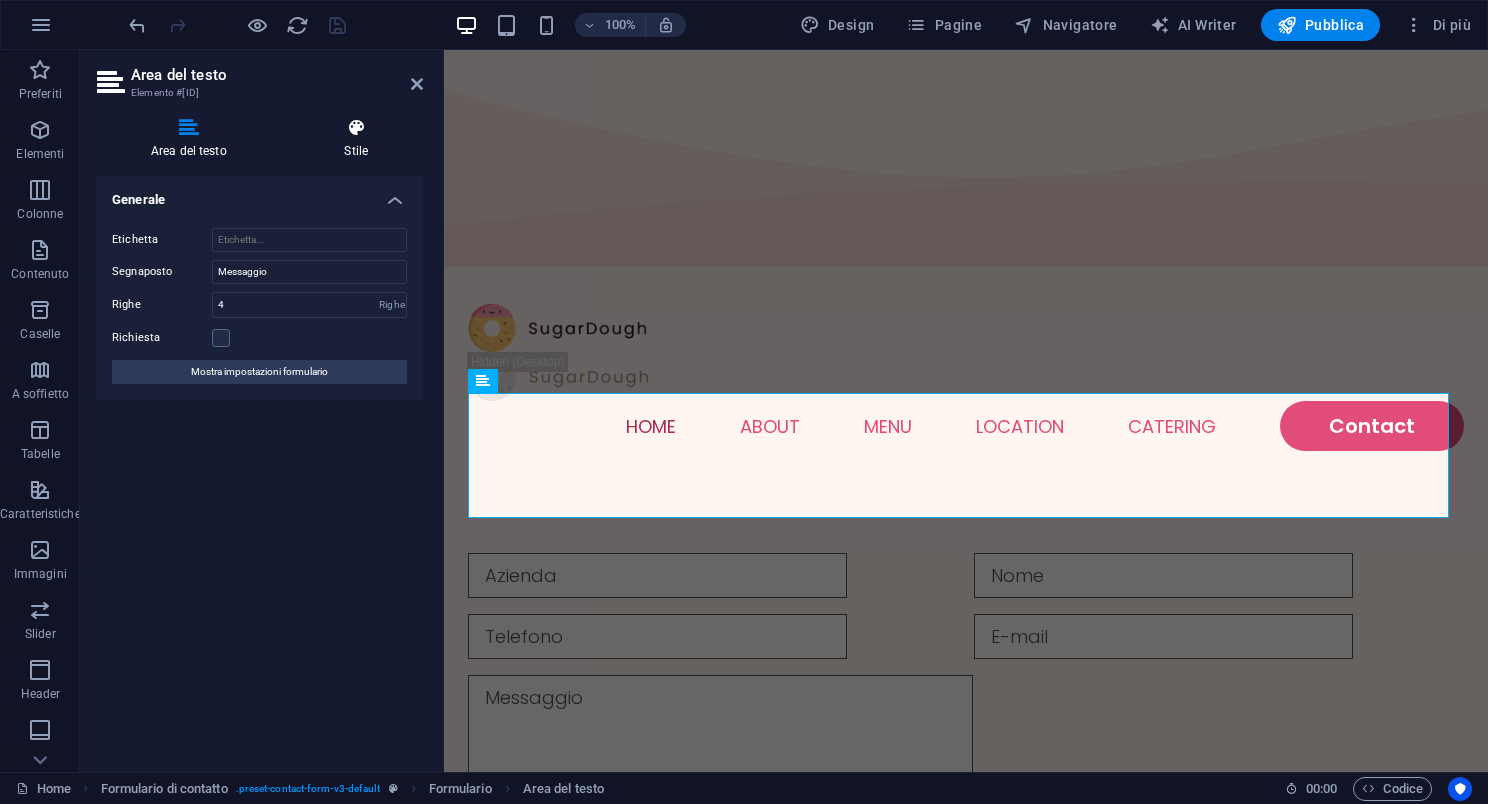click at bounding box center (356, 128) 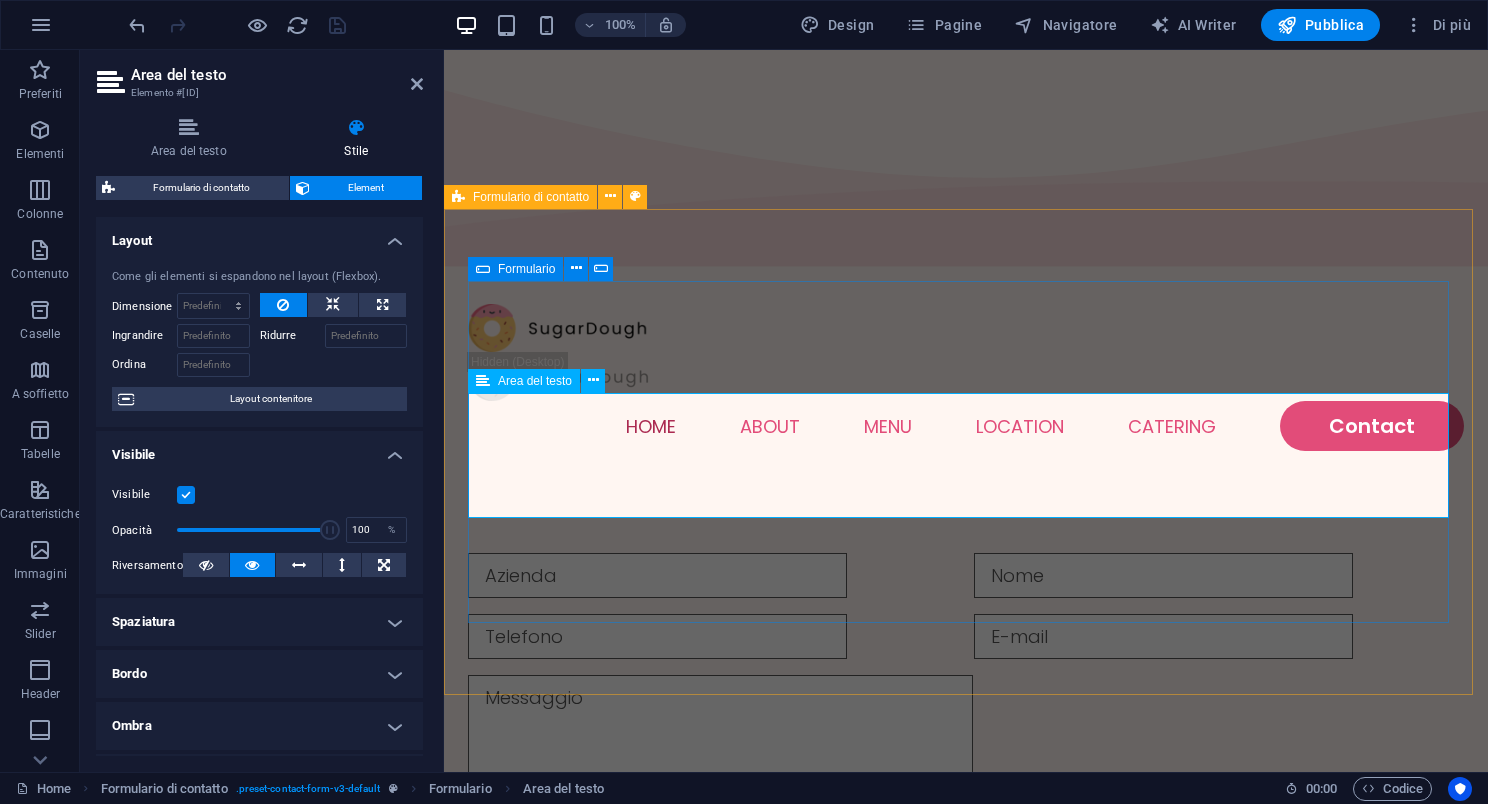 click on "Area del testo" at bounding box center (535, 381) 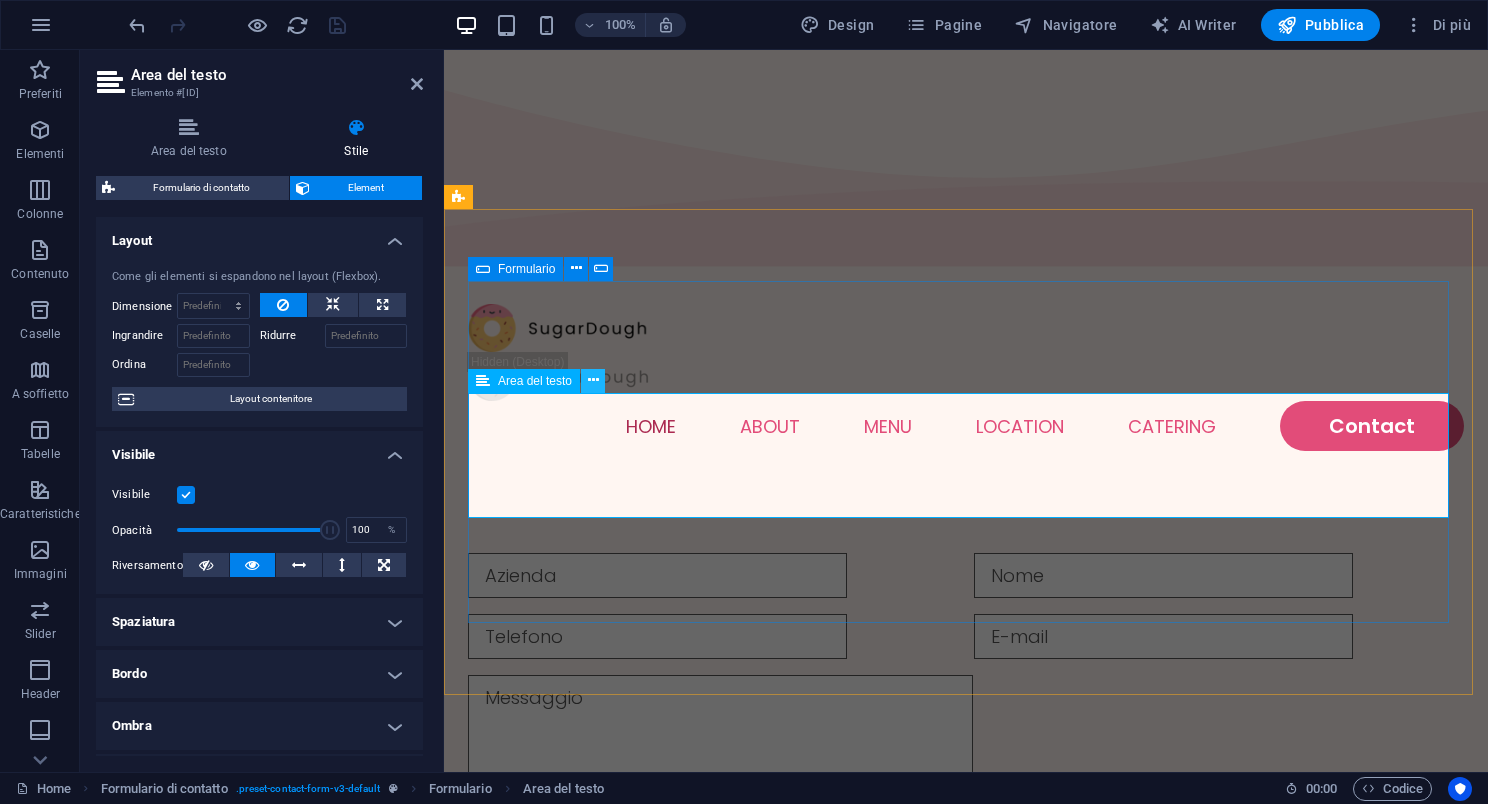 click at bounding box center (593, 381) 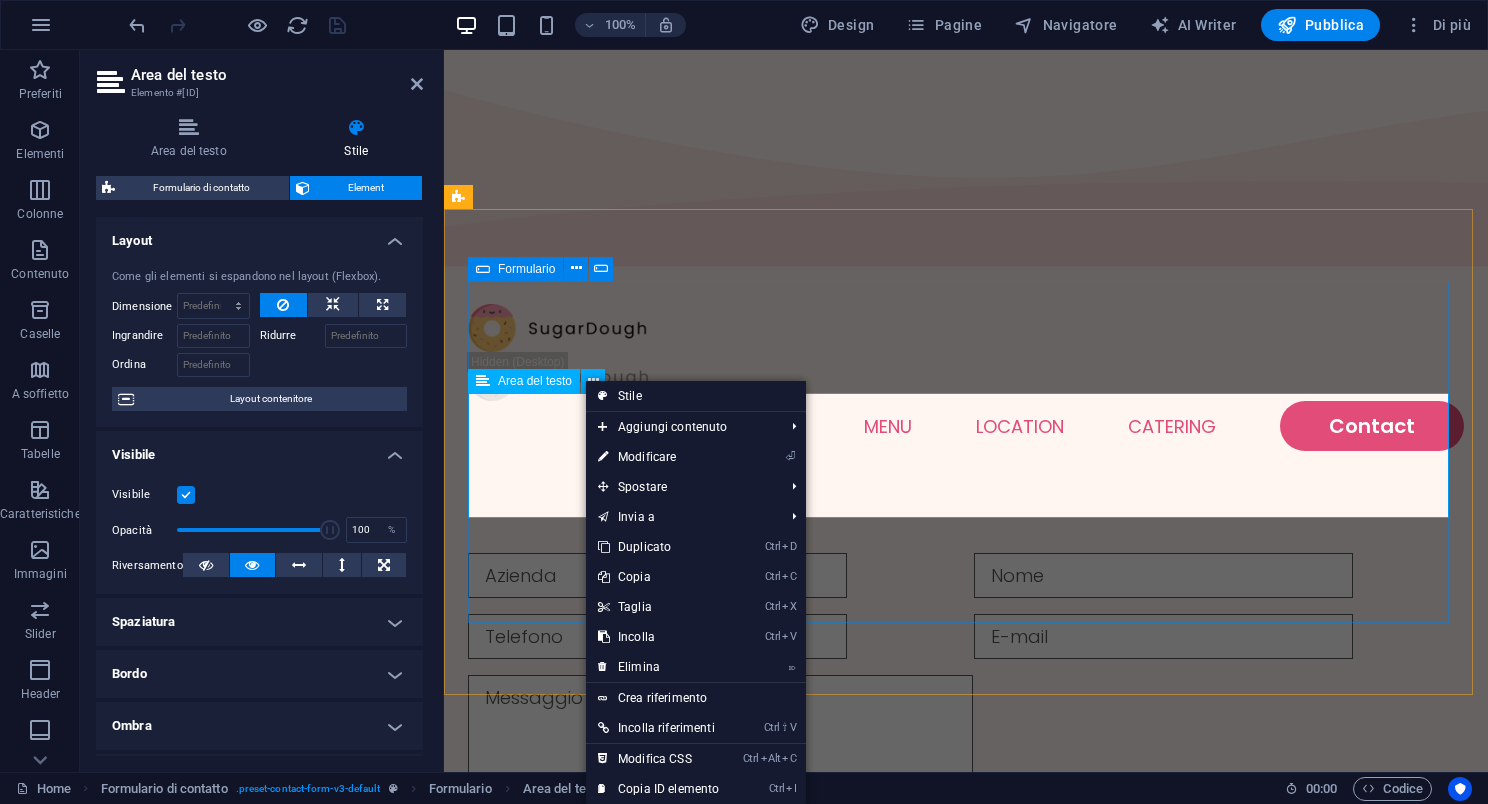 click on "Area del testo" at bounding box center [535, 381] 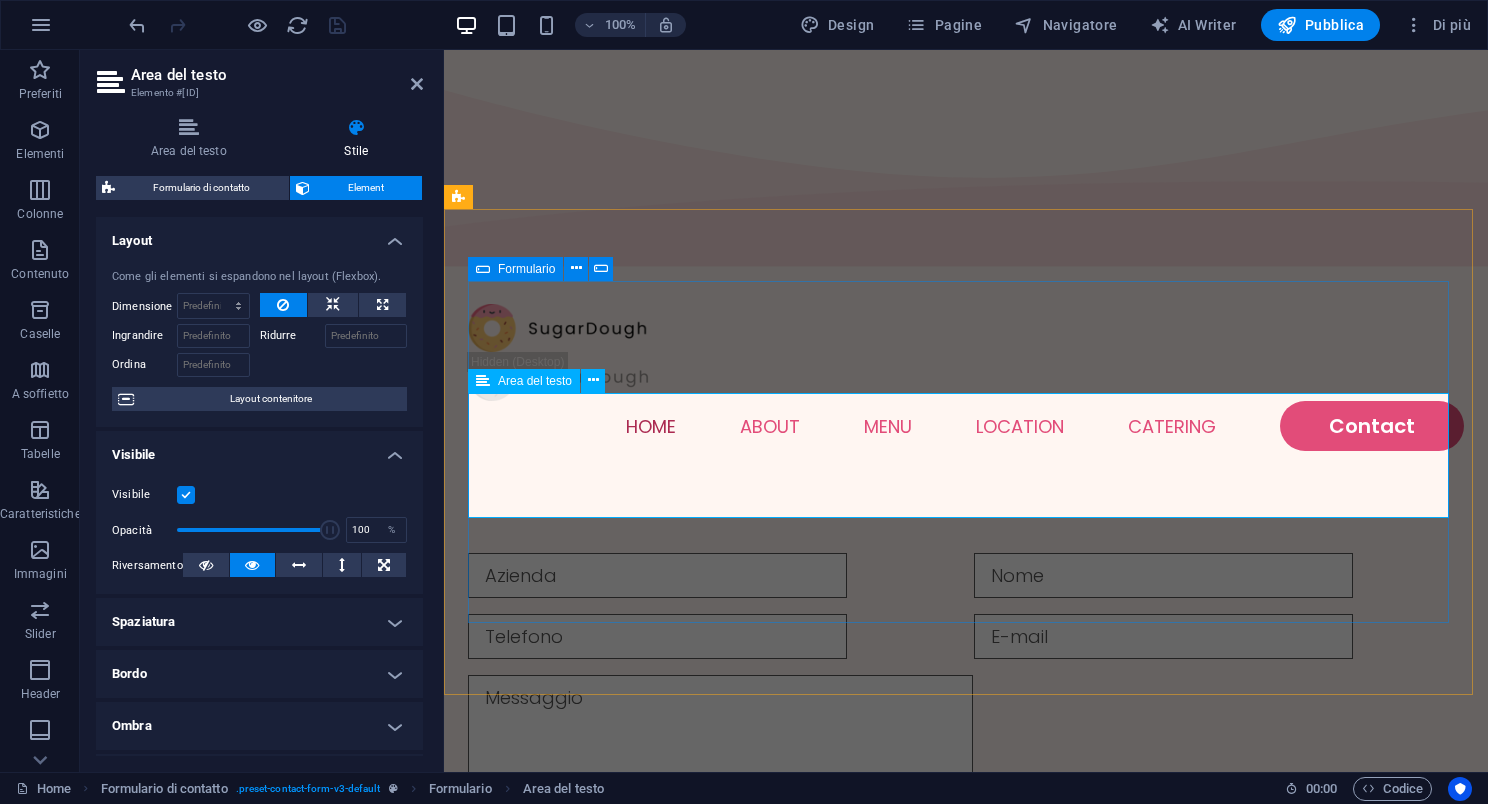 click on "Area del testo" at bounding box center (535, 381) 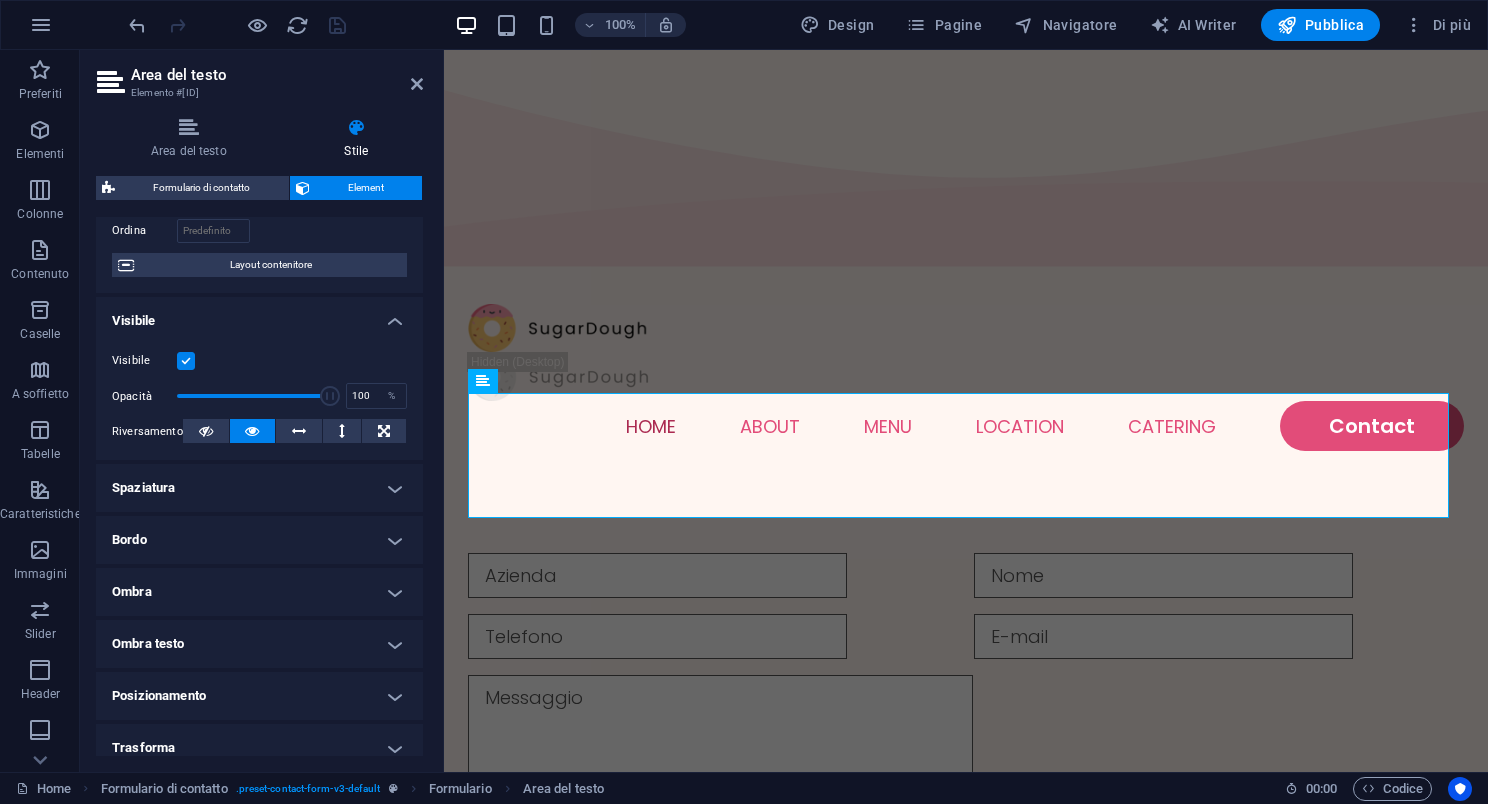 scroll, scrollTop: 300, scrollLeft: 0, axis: vertical 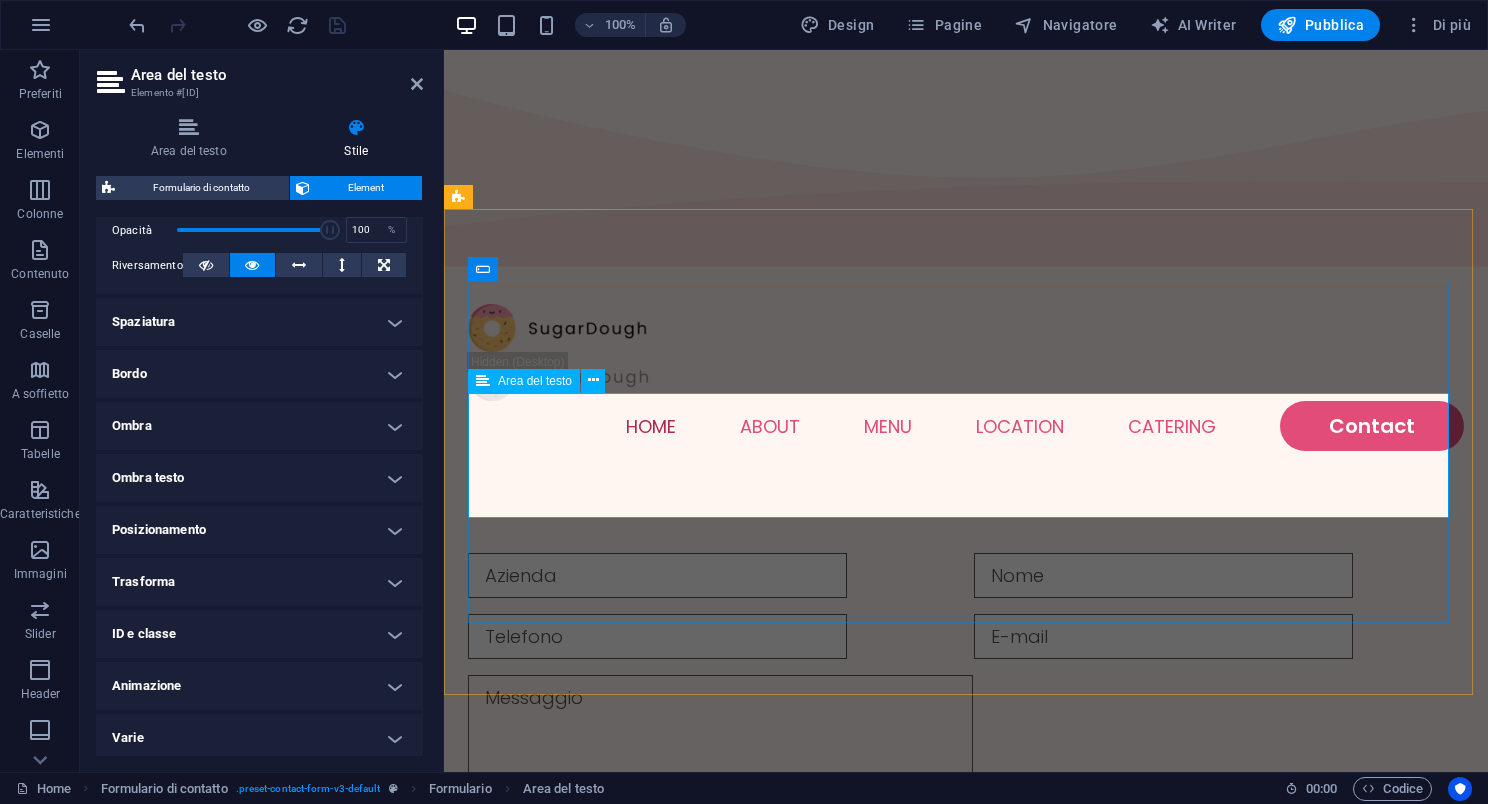 click at bounding box center [720, 738] 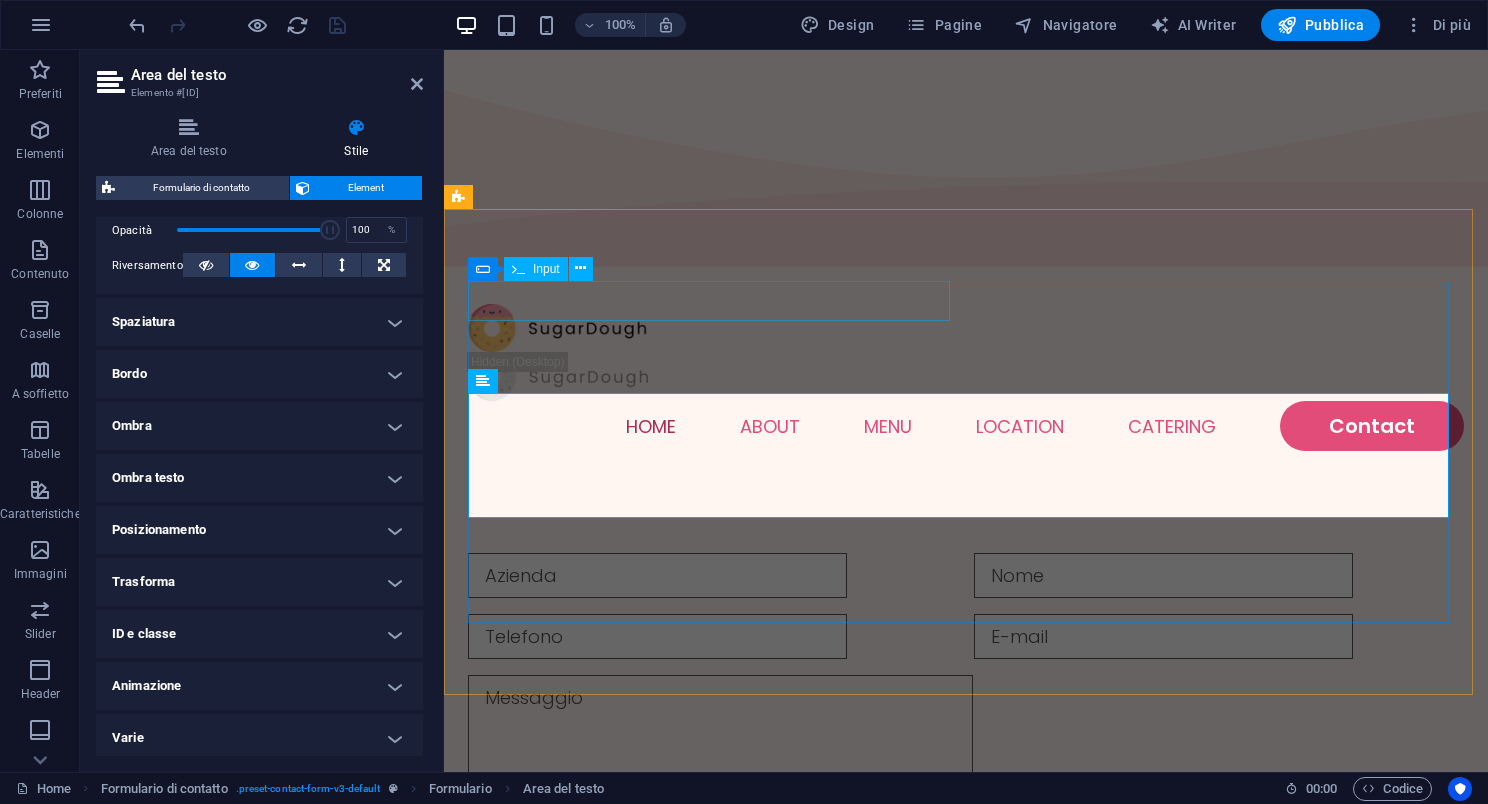 click at bounding box center (713, 575) 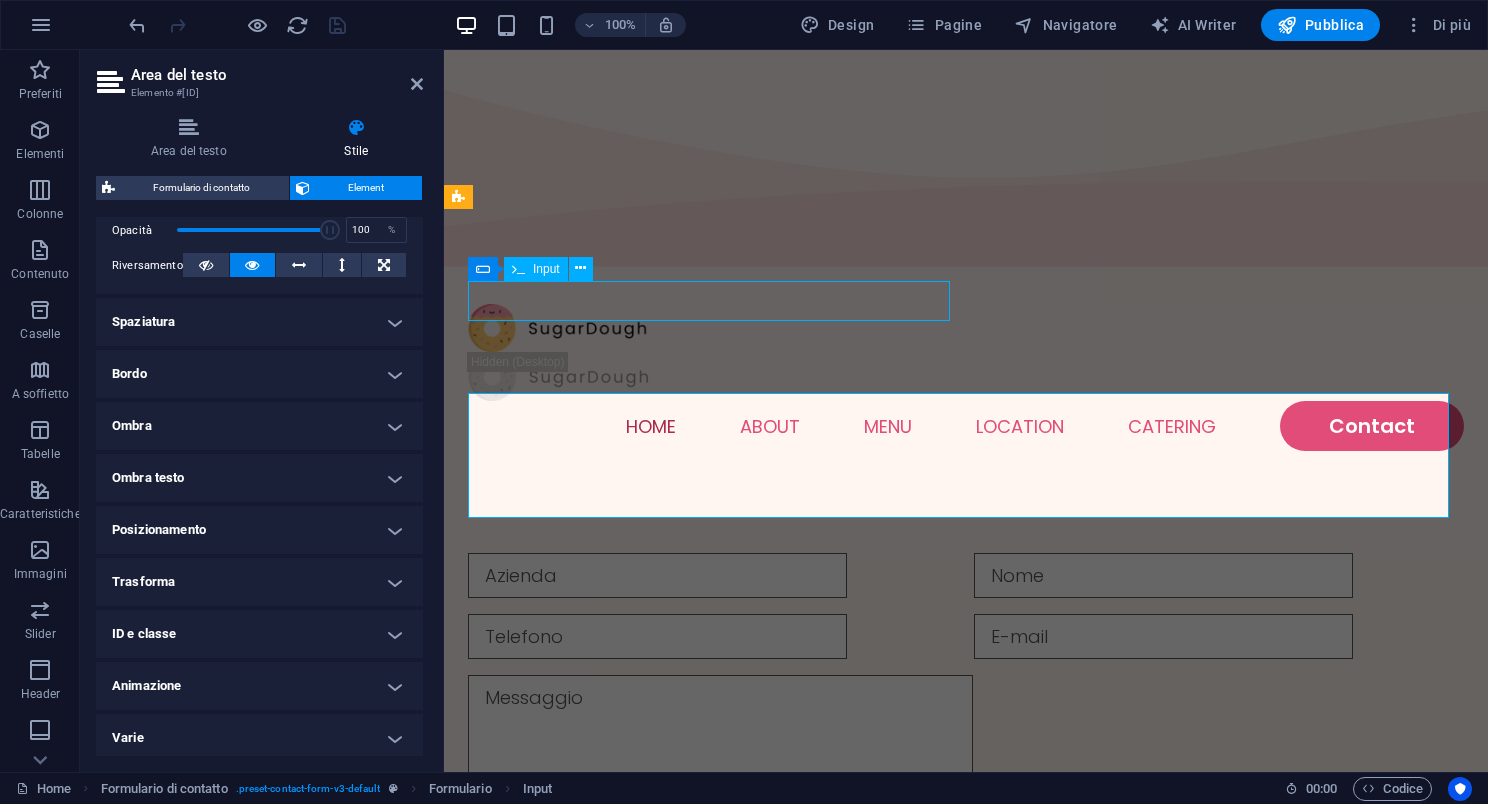 click at bounding box center [713, 575] 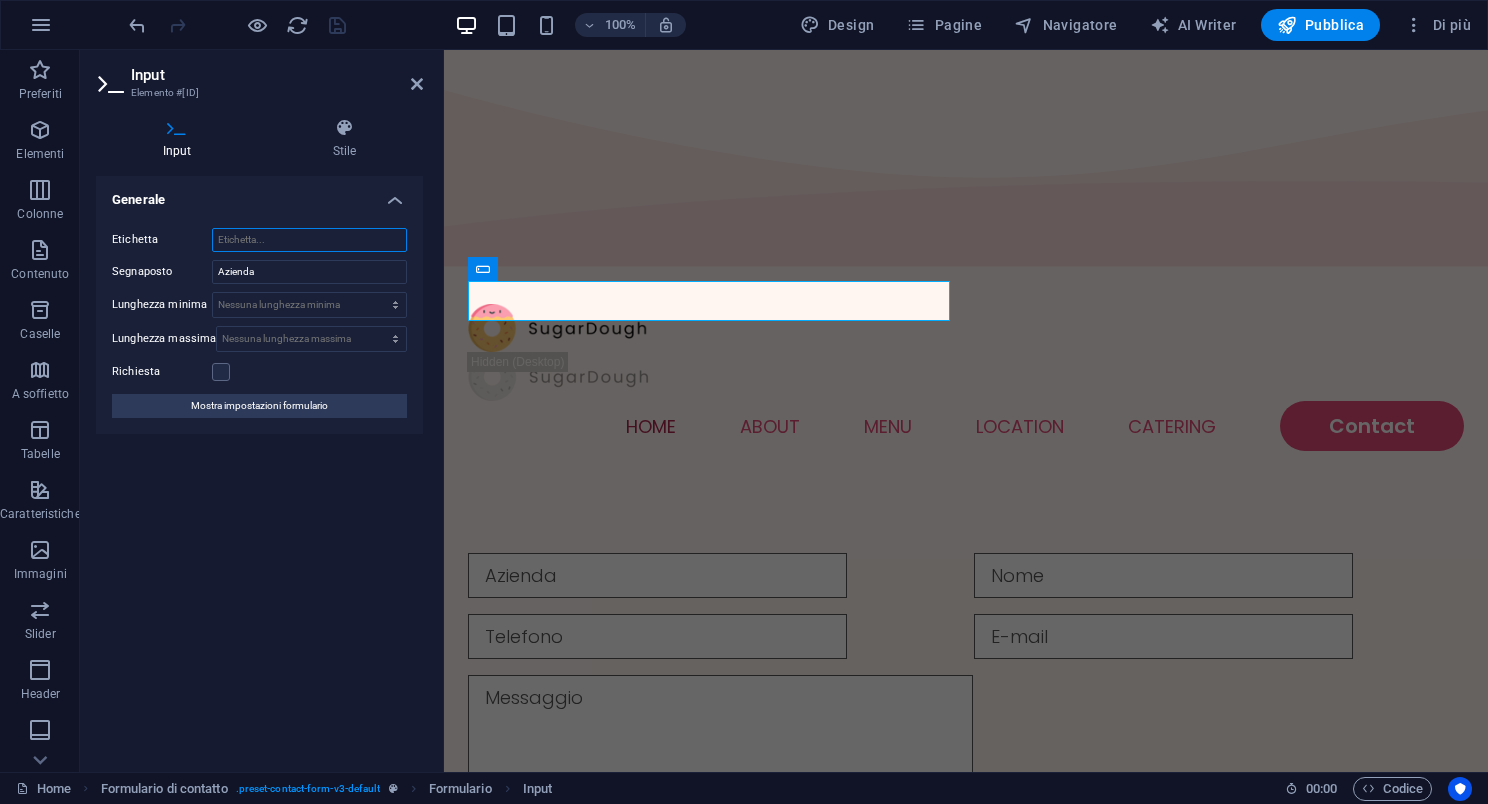 click on "Etichetta" at bounding box center (309, 240) 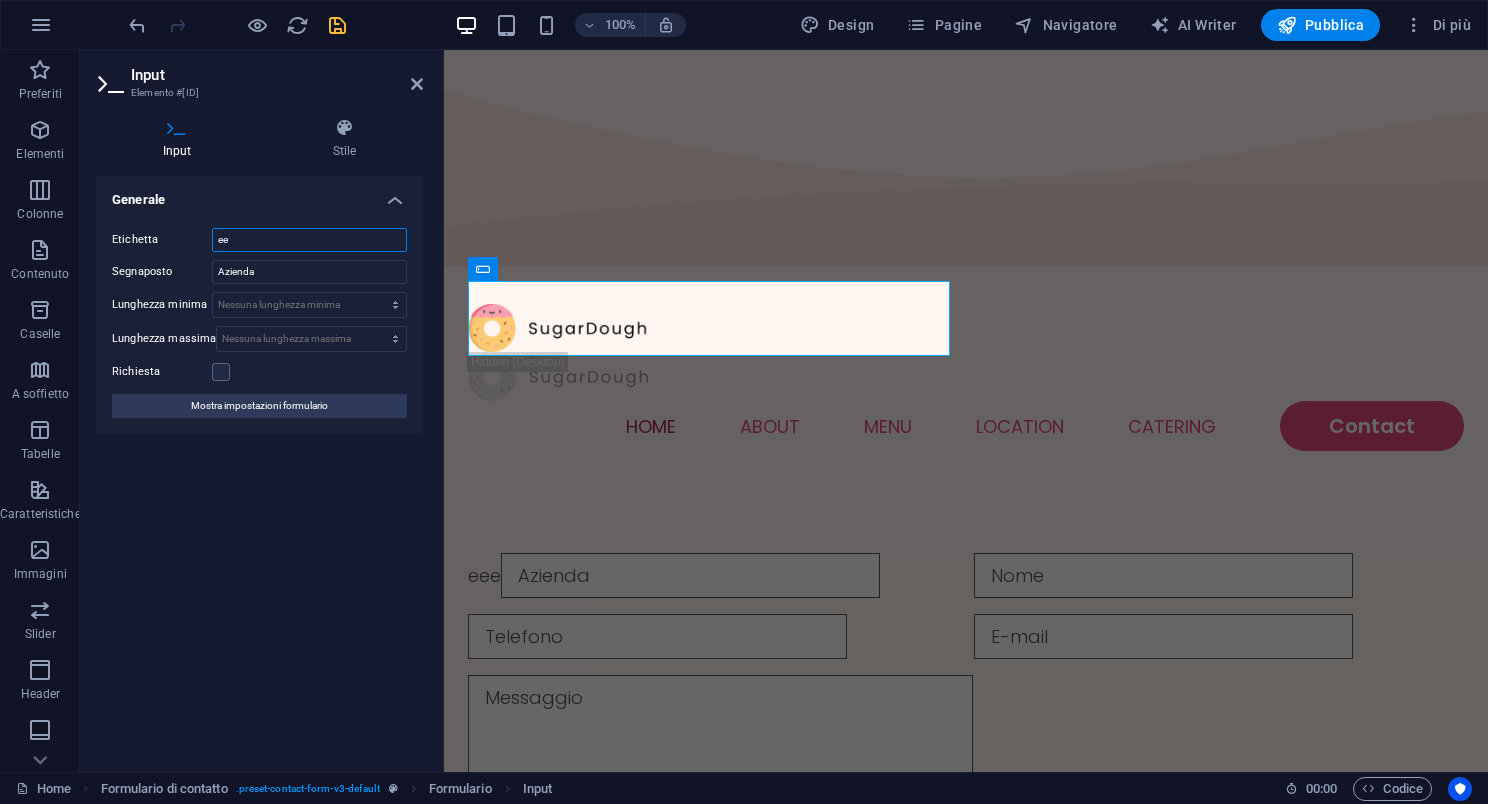 type on "e" 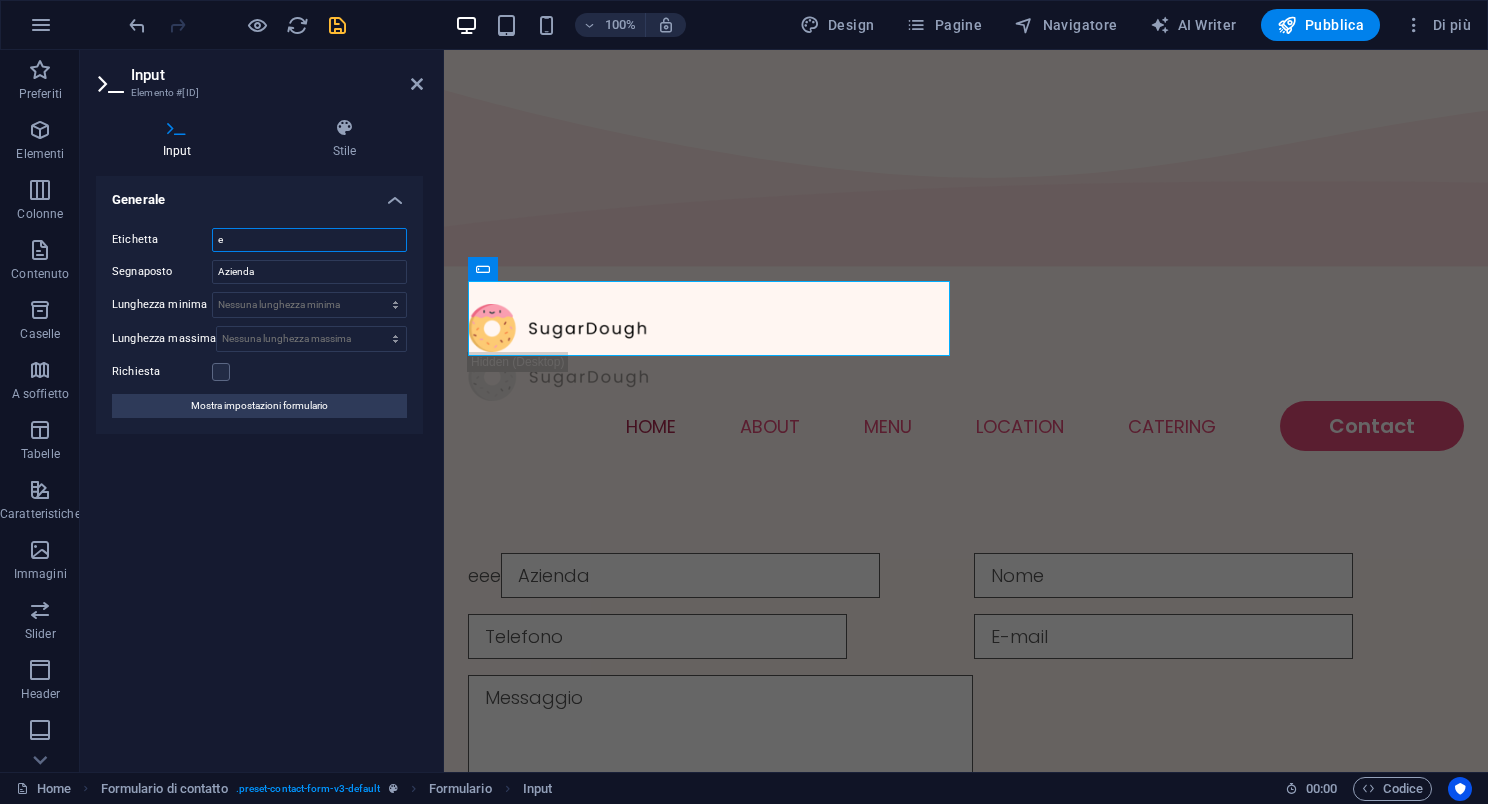 type 